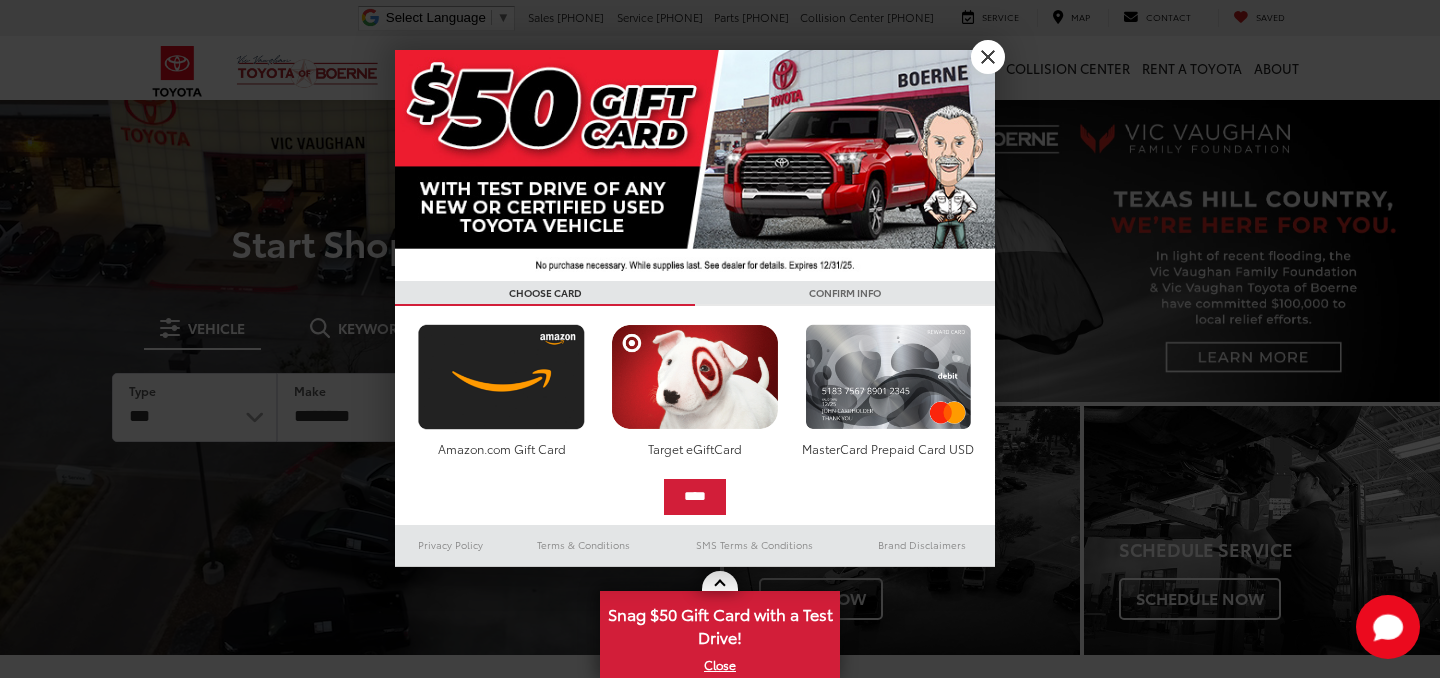 scroll, scrollTop: 0, scrollLeft: 0, axis: both 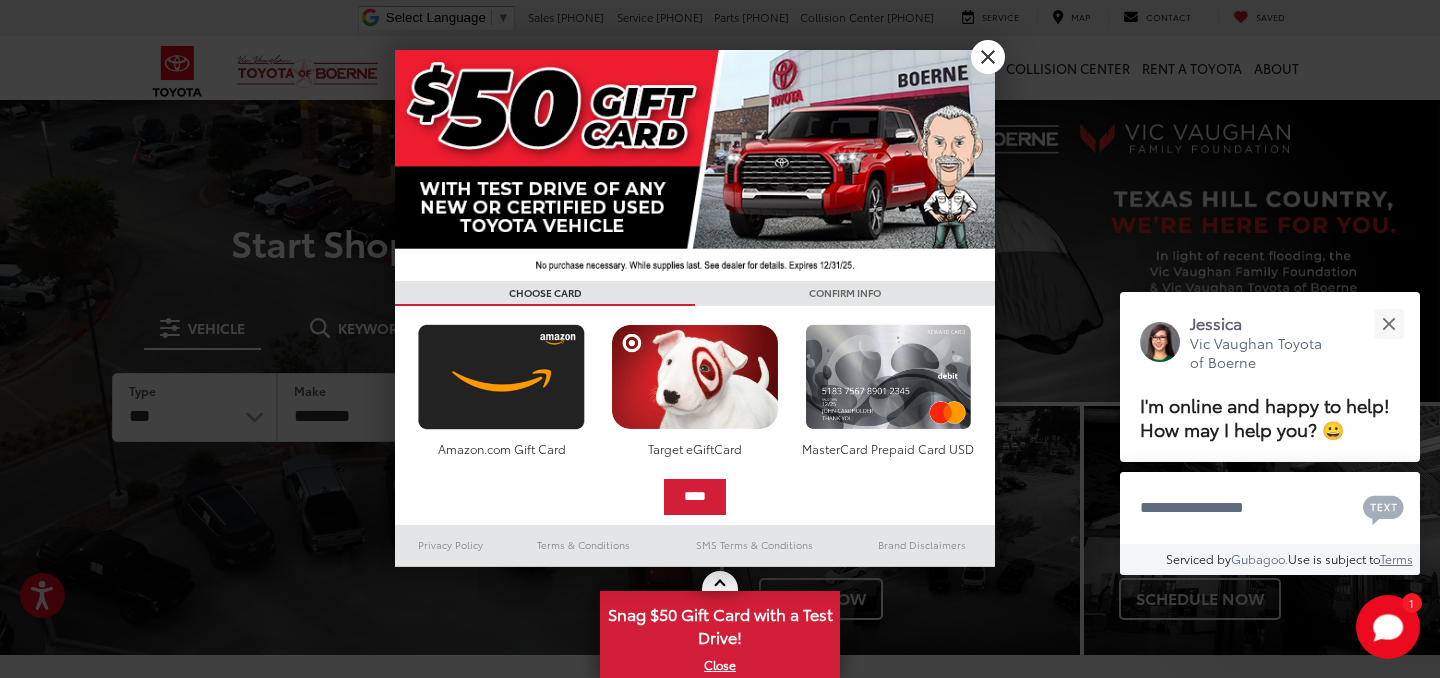 click on "X" at bounding box center (988, 57) 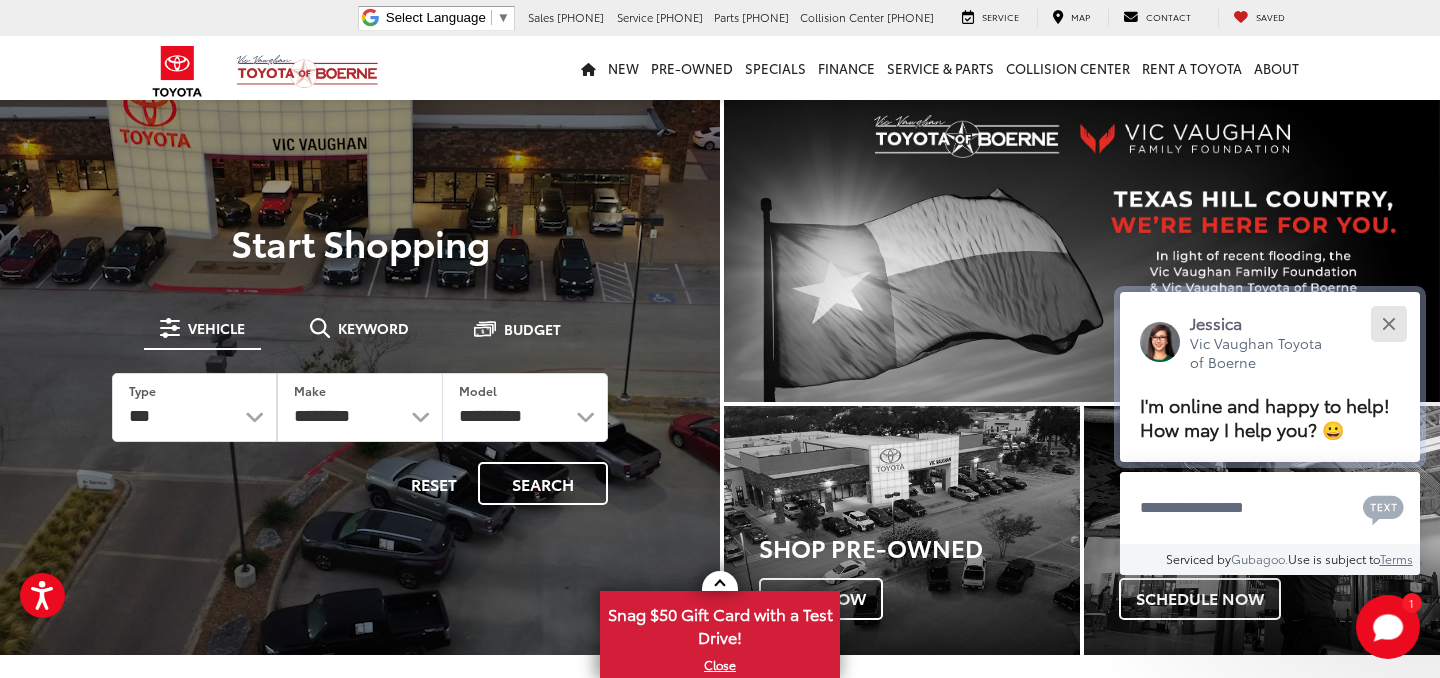 click at bounding box center (1388, 323) 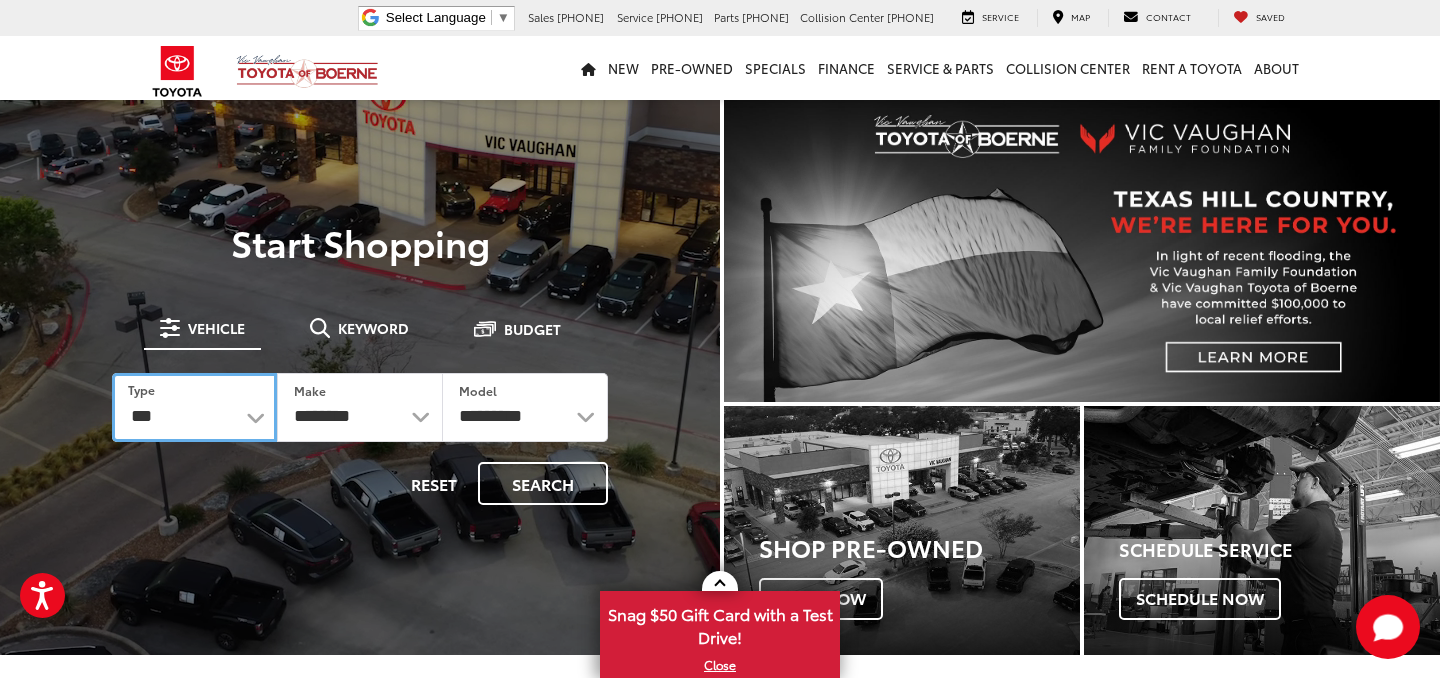 select on "******" 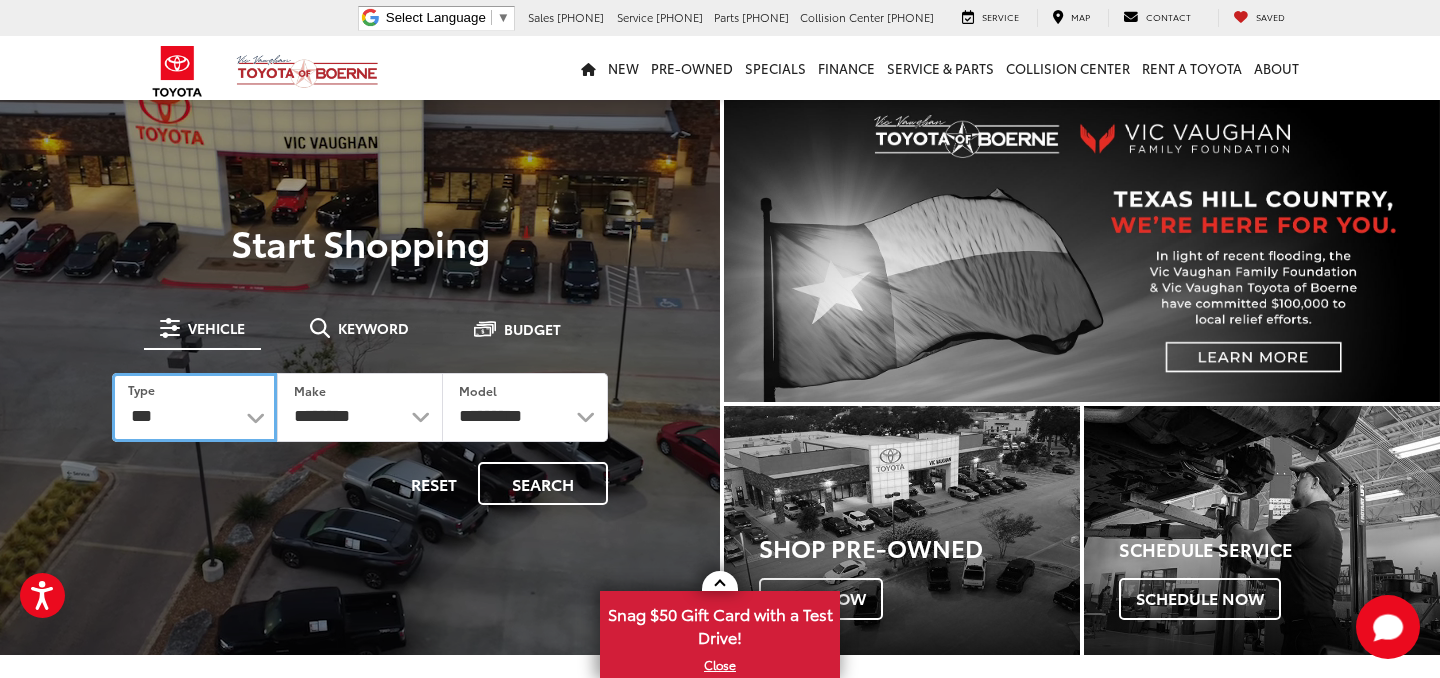 click on "***" at bounding box center [0, 0] 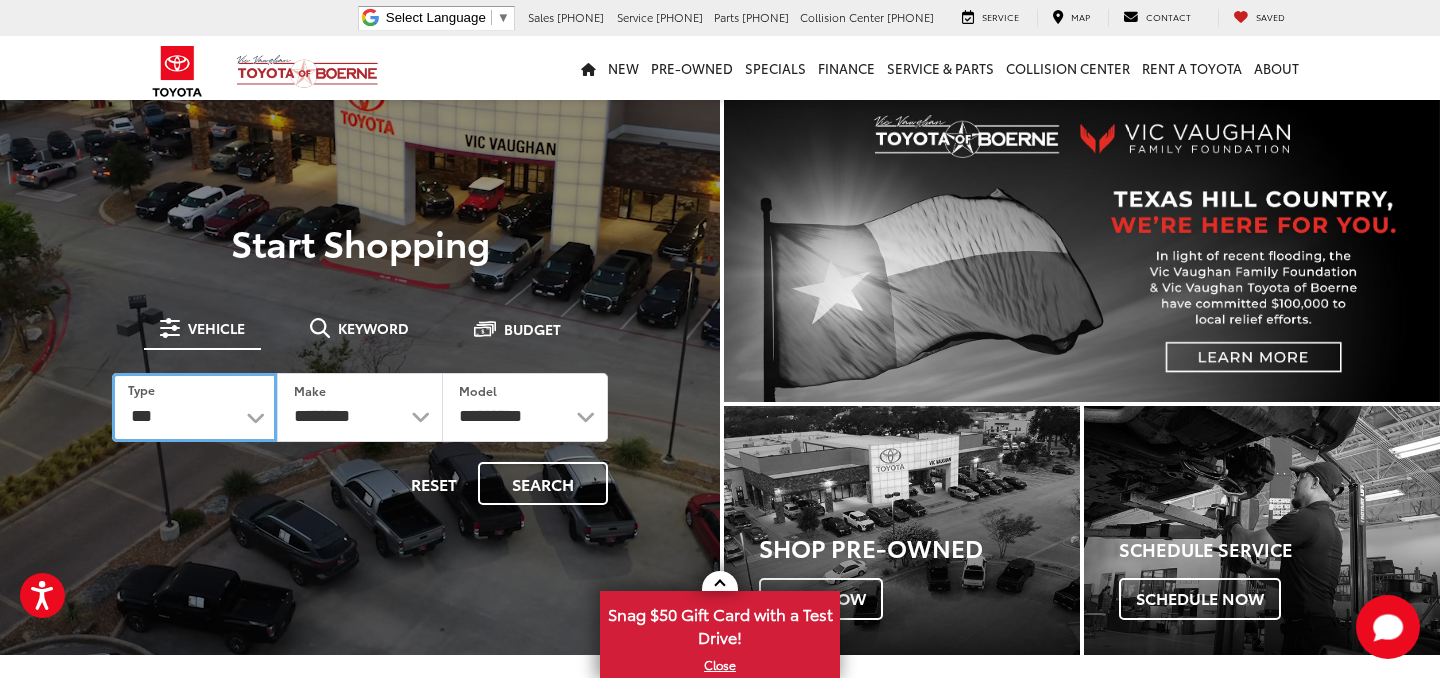 select on "******" 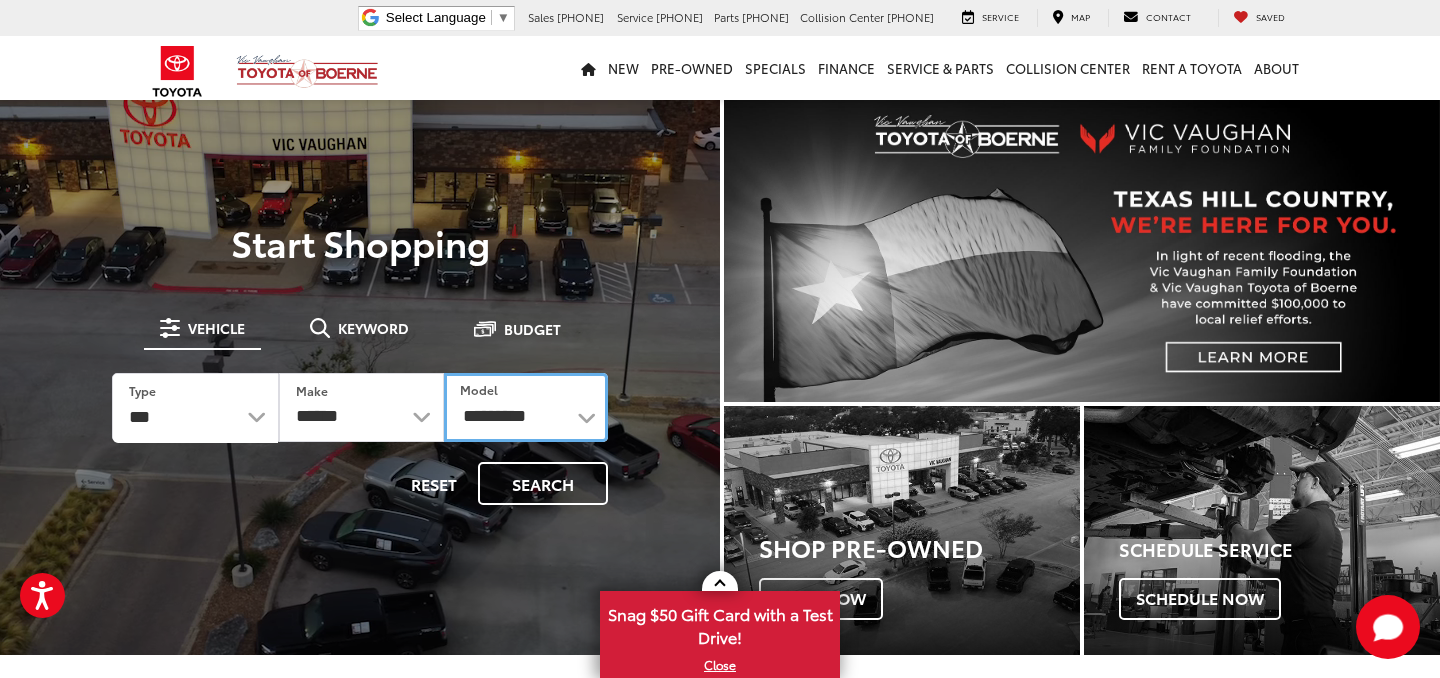 click on "**********" at bounding box center (526, 407) 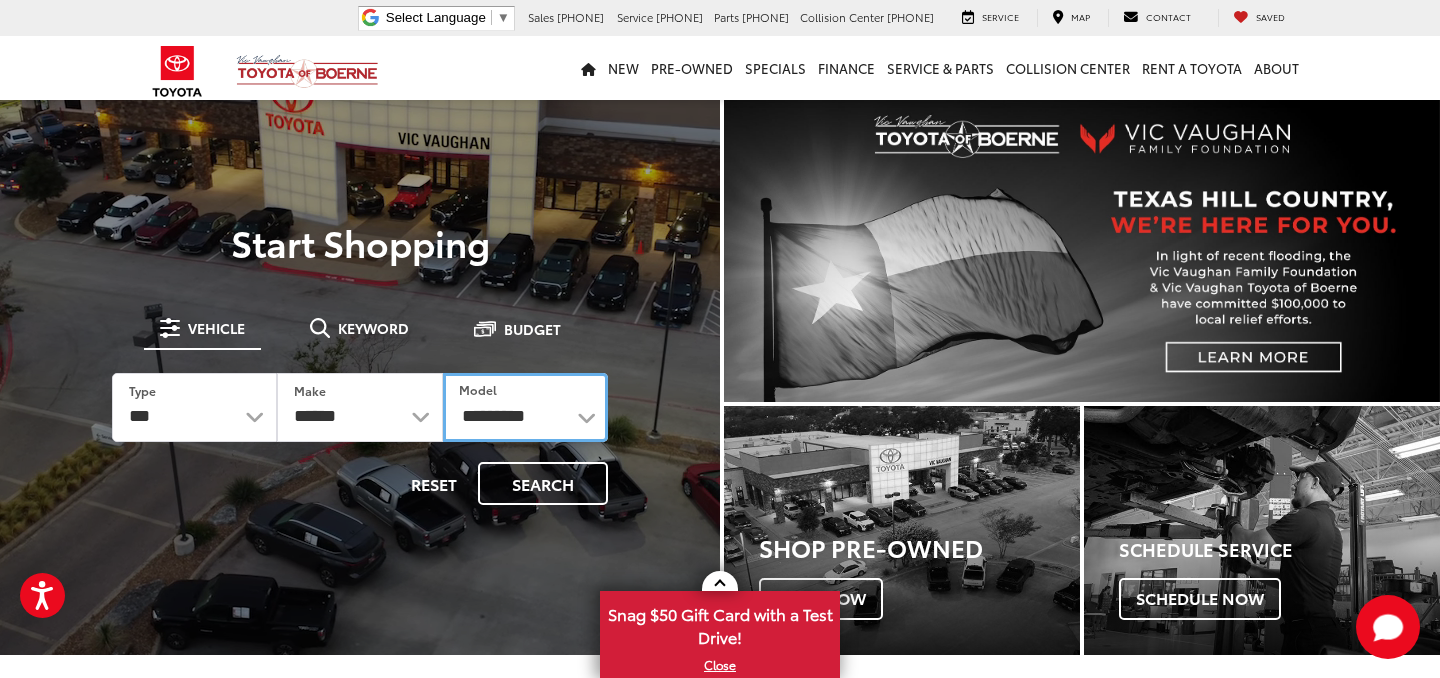 select on "******" 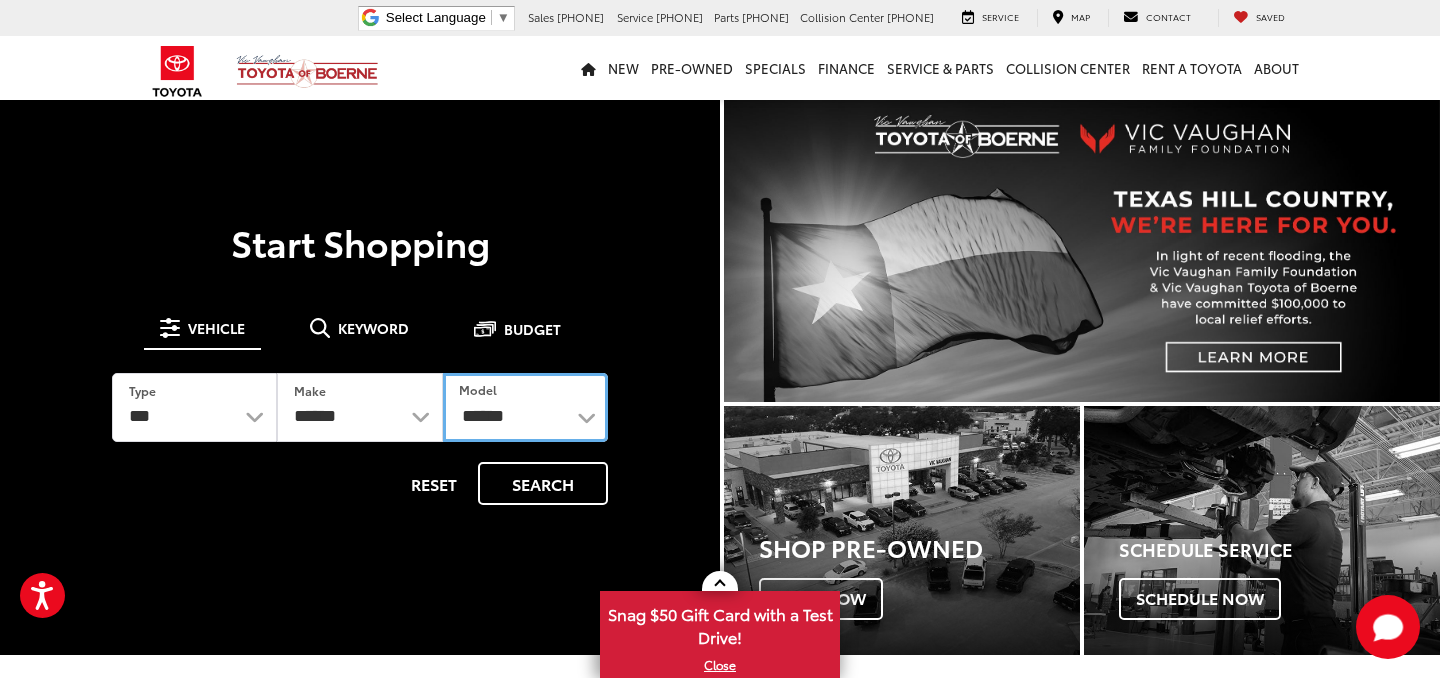 click on "******" at bounding box center (0, 0) 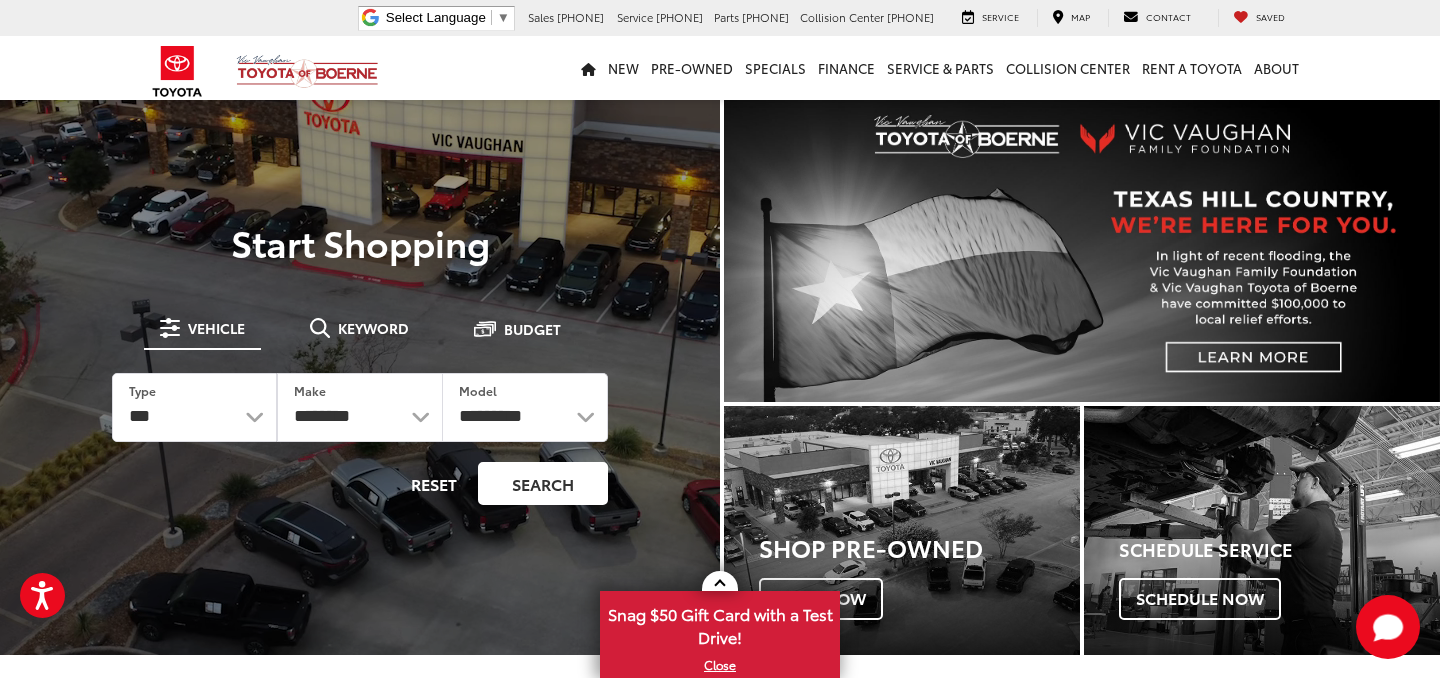 click on "Search" at bounding box center (543, 483) 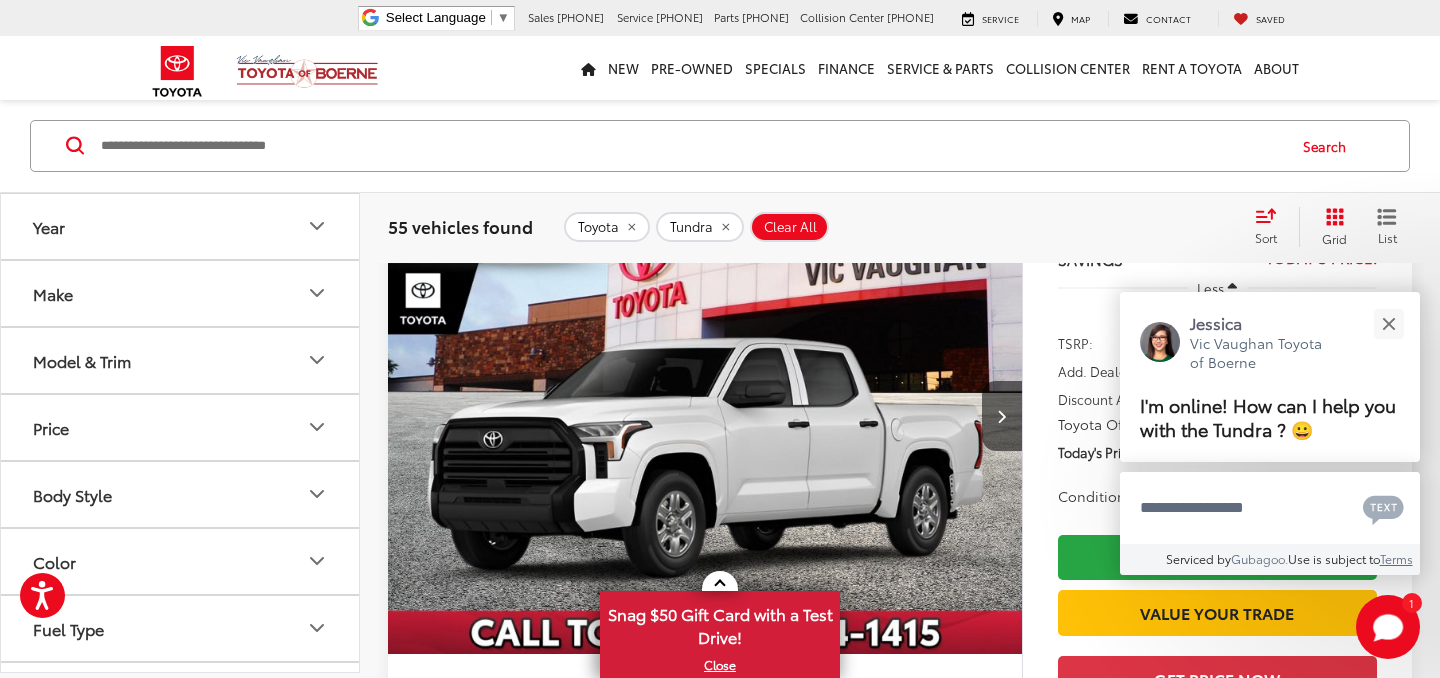 scroll, scrollTop: 266, scrollLeft: 0, axis: vertical 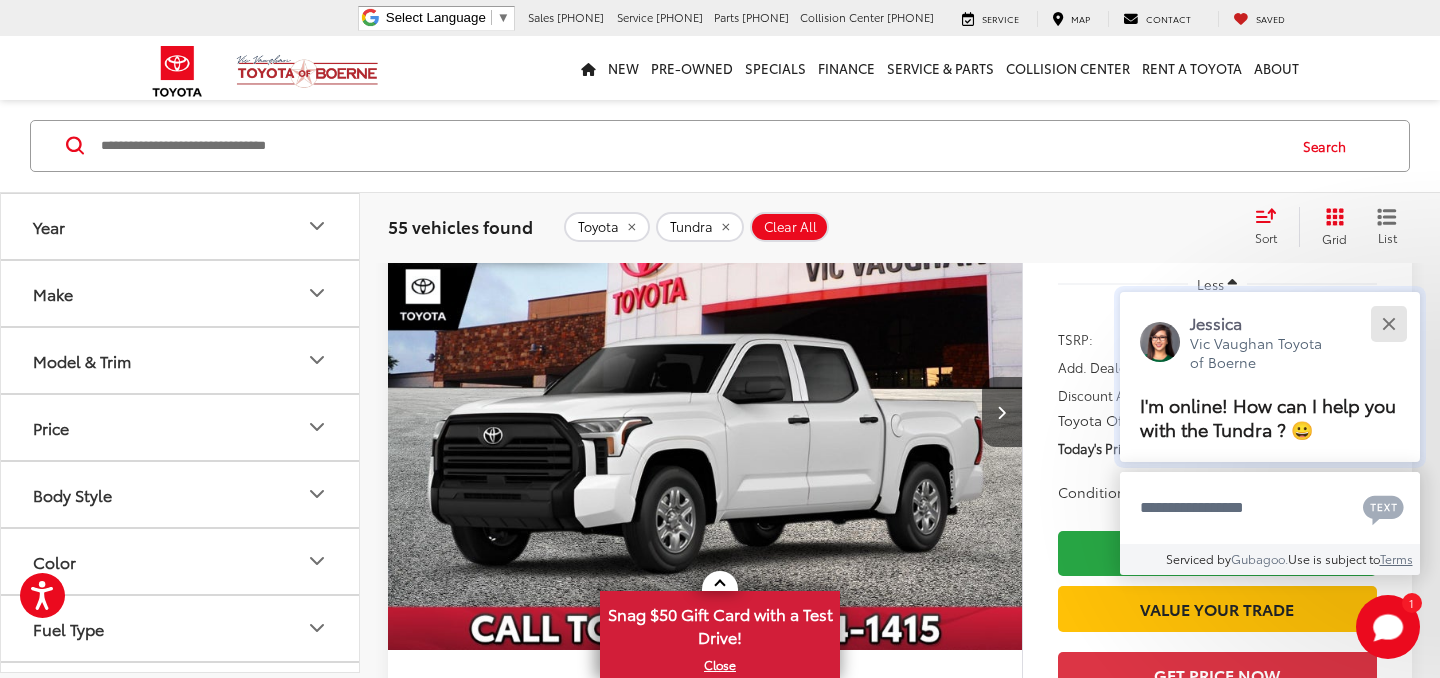 click at bounding box center (1388, 323) 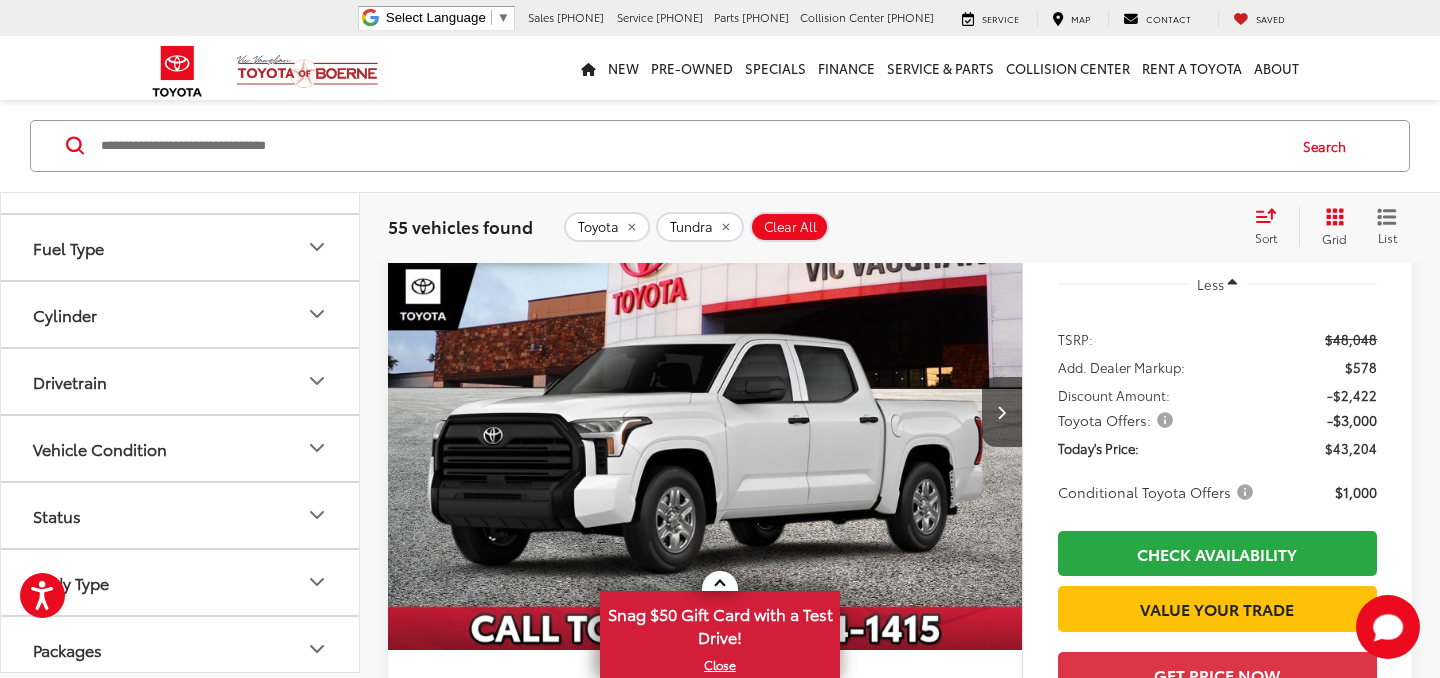 scroll, scrollTop: 384, scrollLeft: 0, axis: vertical 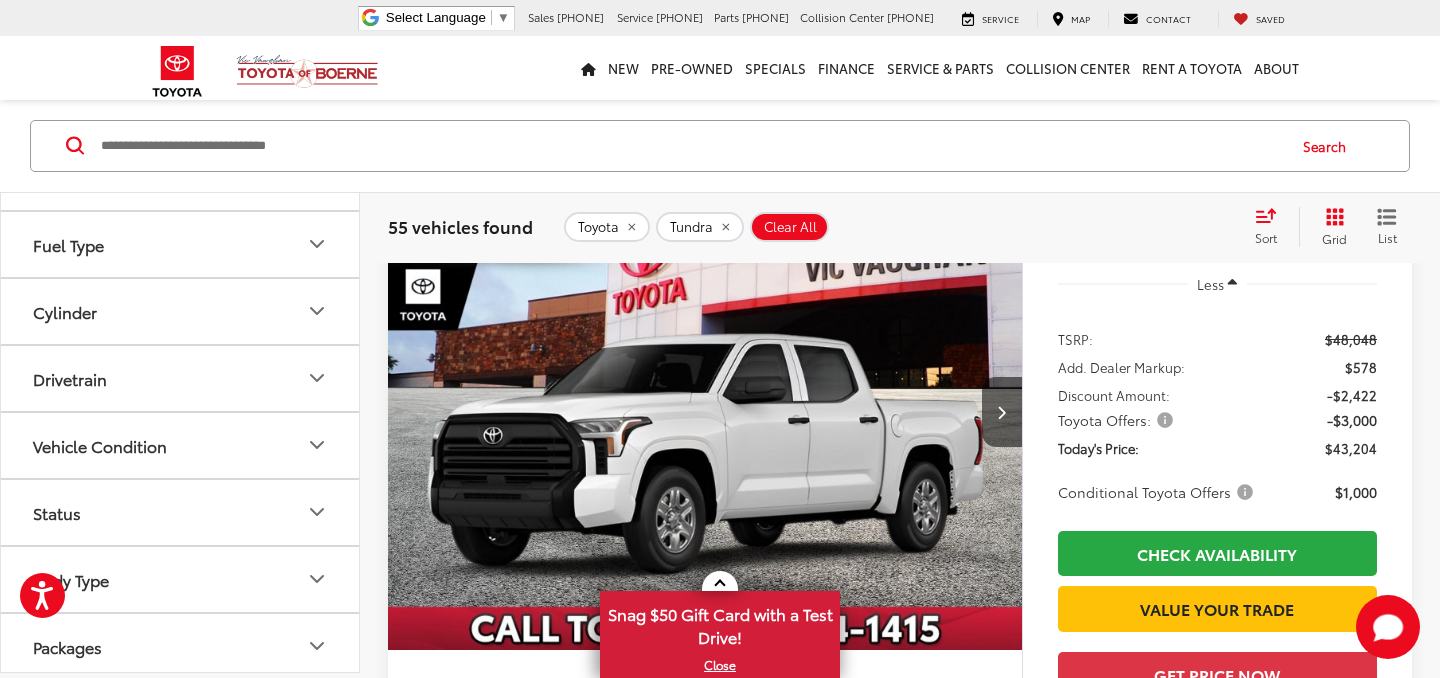 click on "Drivetrain" at bounding box center [181, 378] 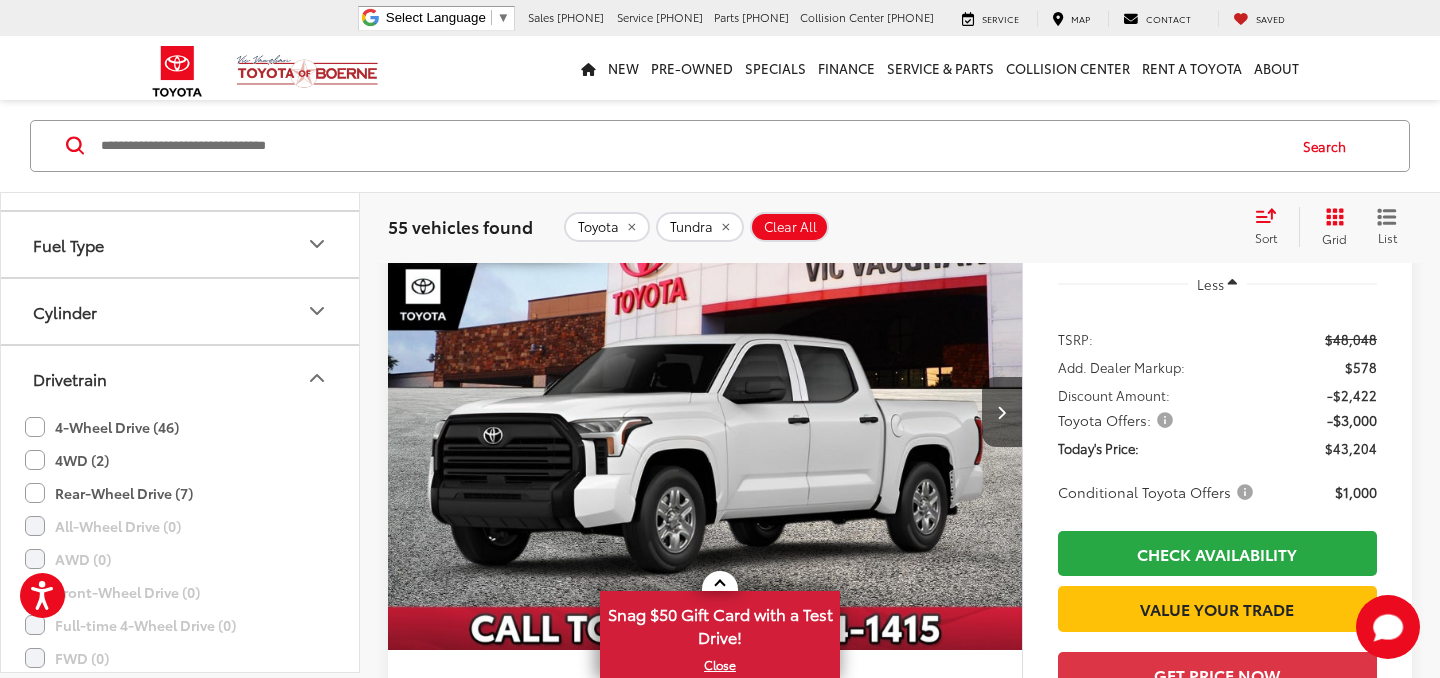 click on "4-Wheel Drive (46)" 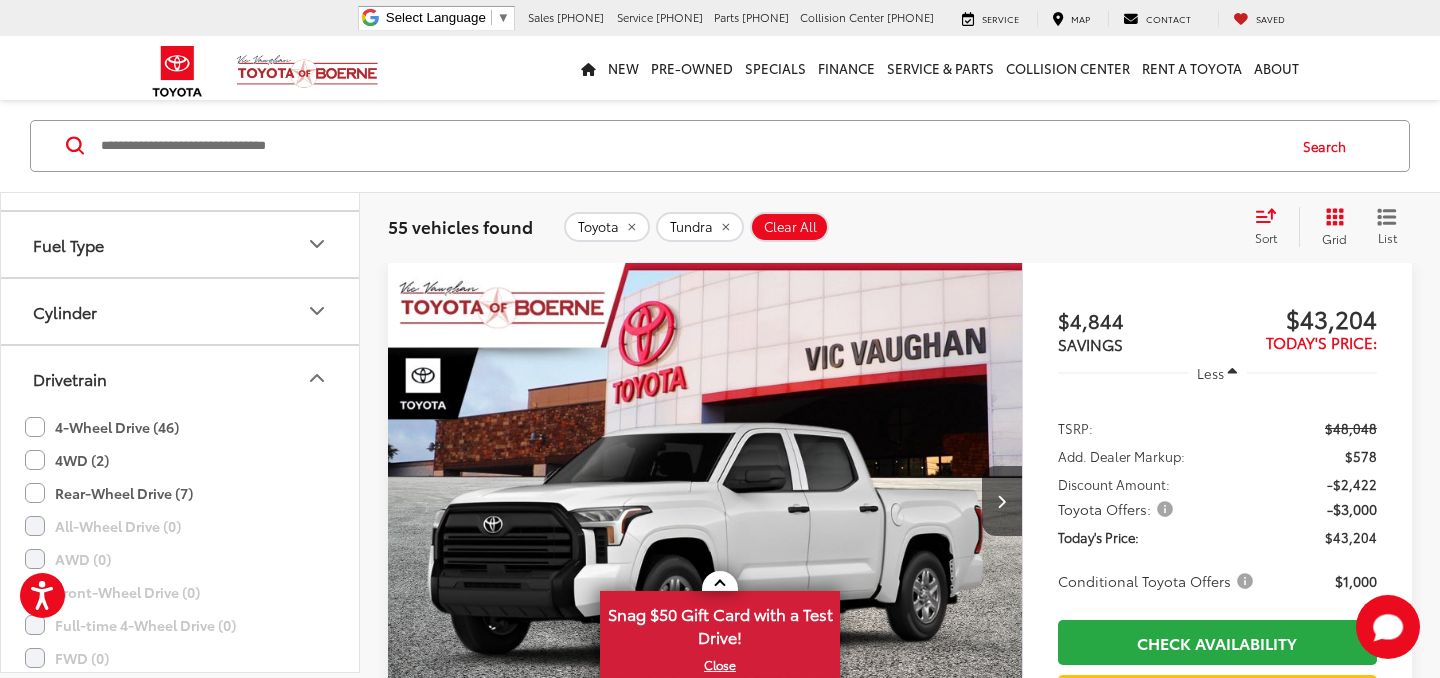 scroll, scrollTop: 174, scrollLeft: 0, axis: vertical 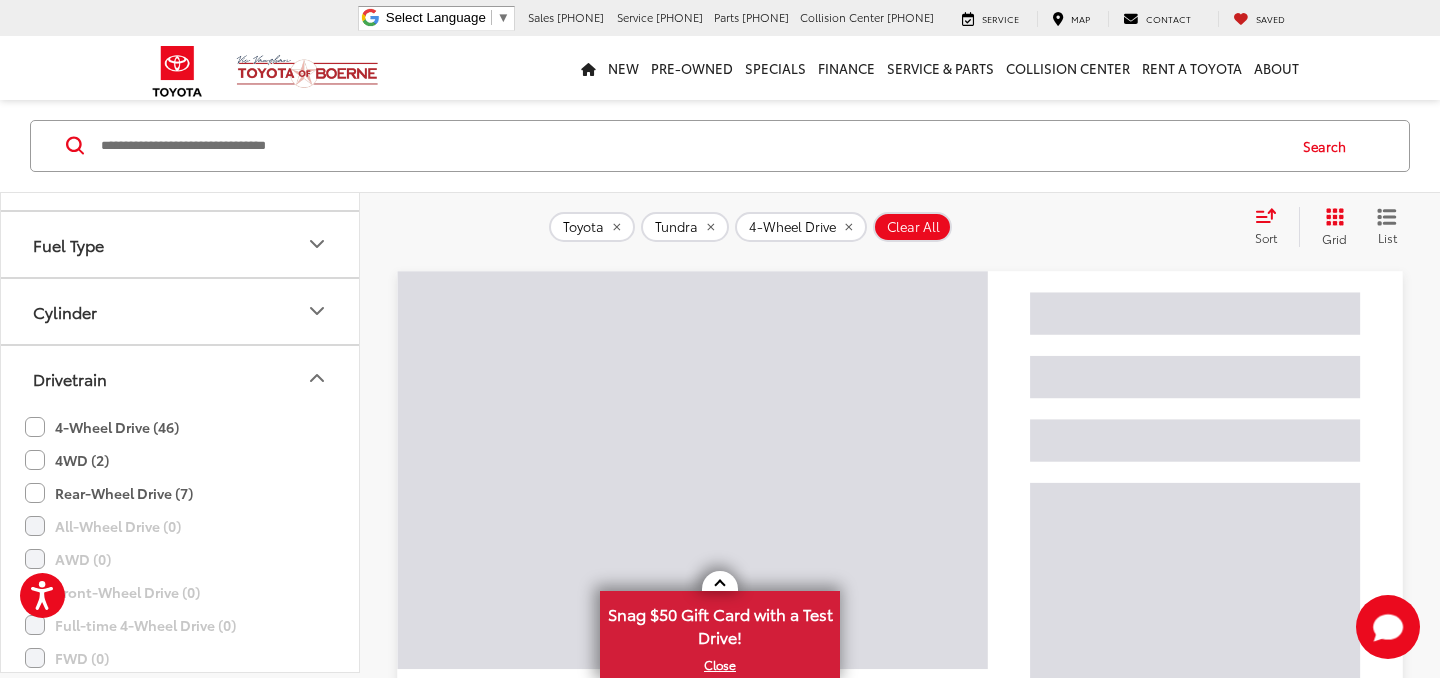 click 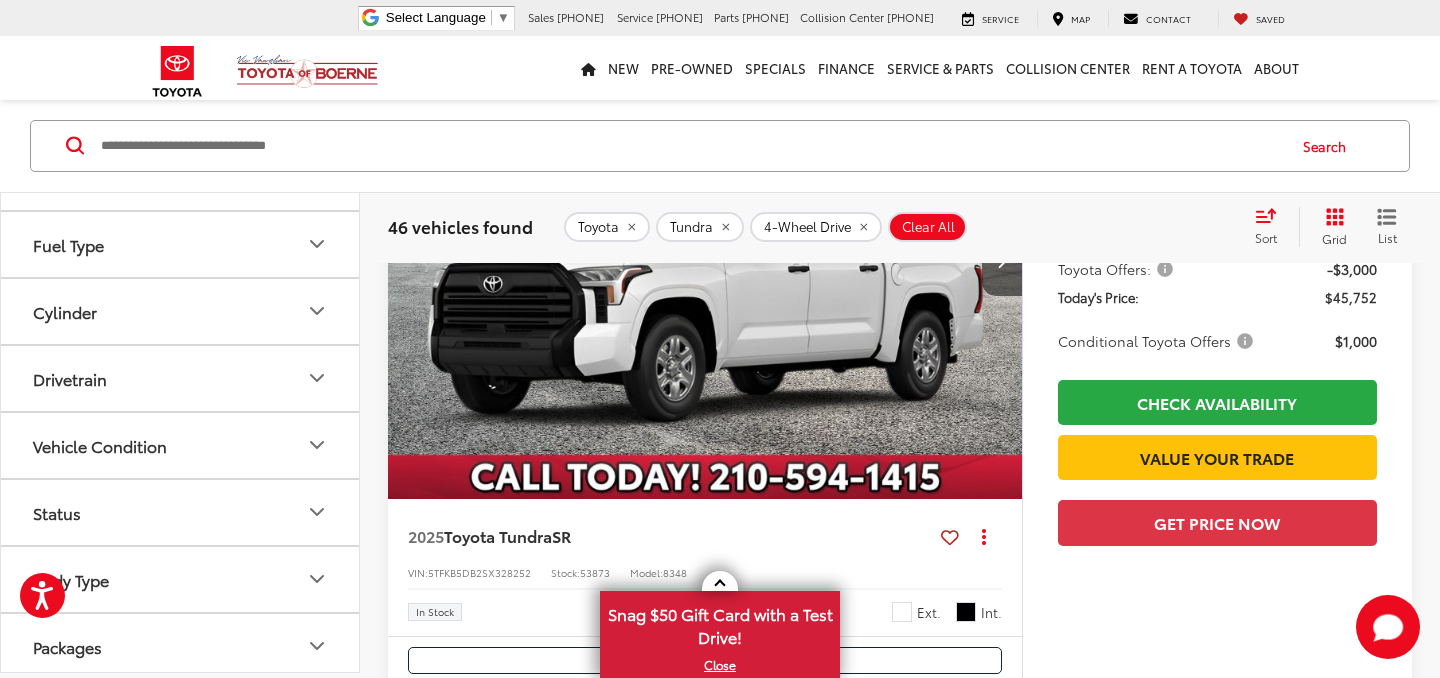 scroll, scrollTop: 2013, scrollLeft: 0, axis: vertical 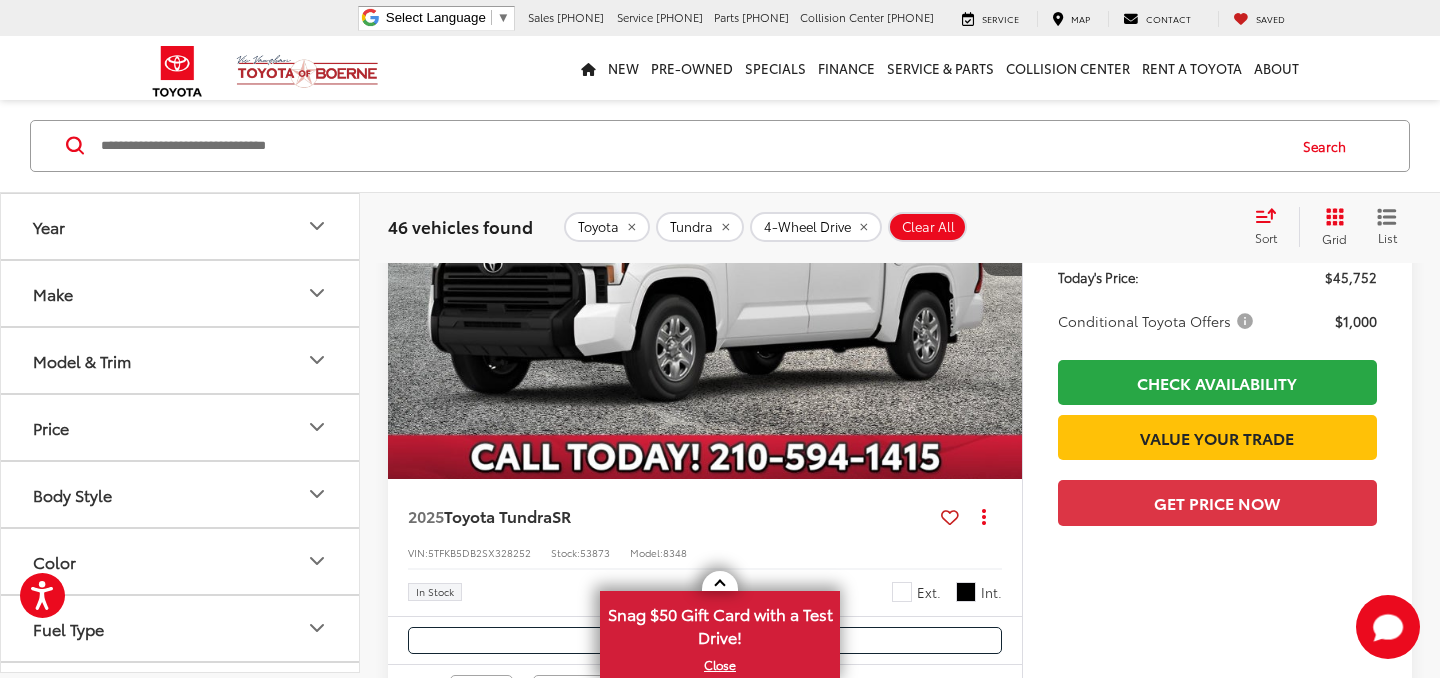 click on "Model & Trim" at bounding box center (181, 360) 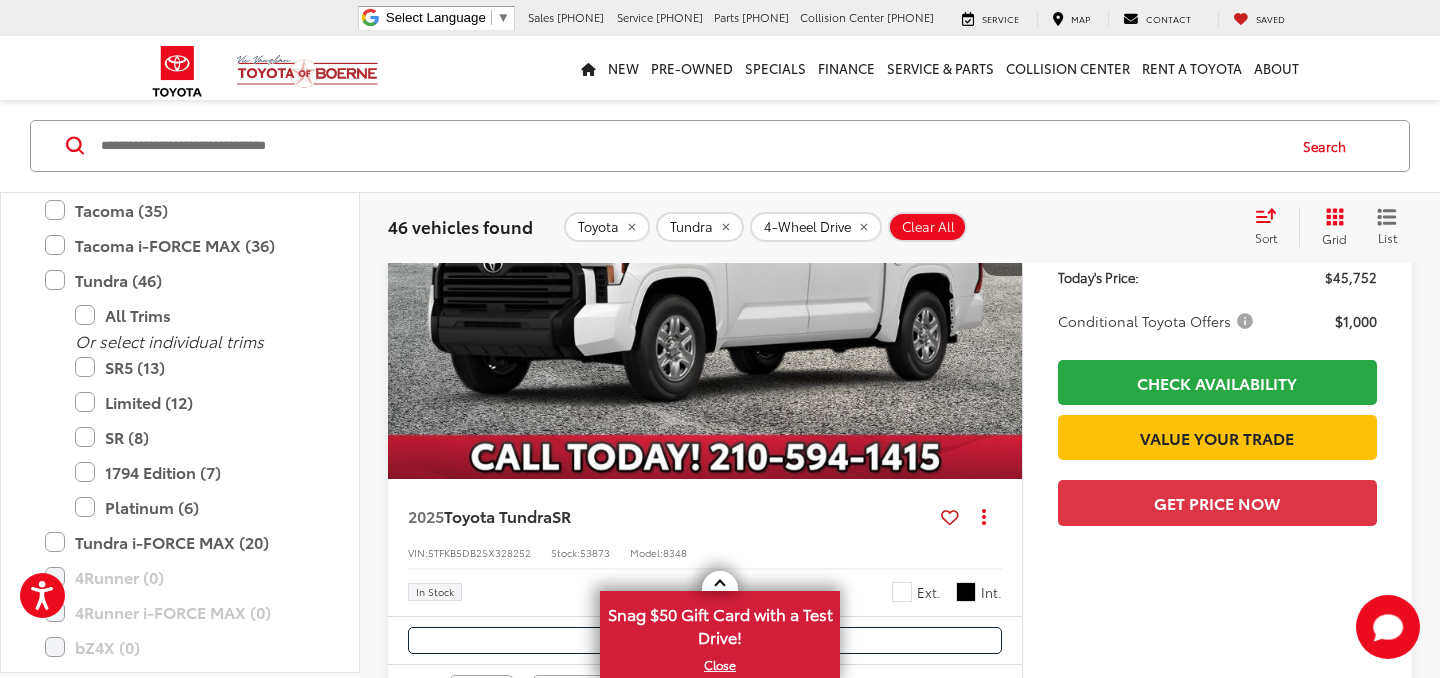scroll, scrollTop: 254, scrollLeft: 0, axis: vertical 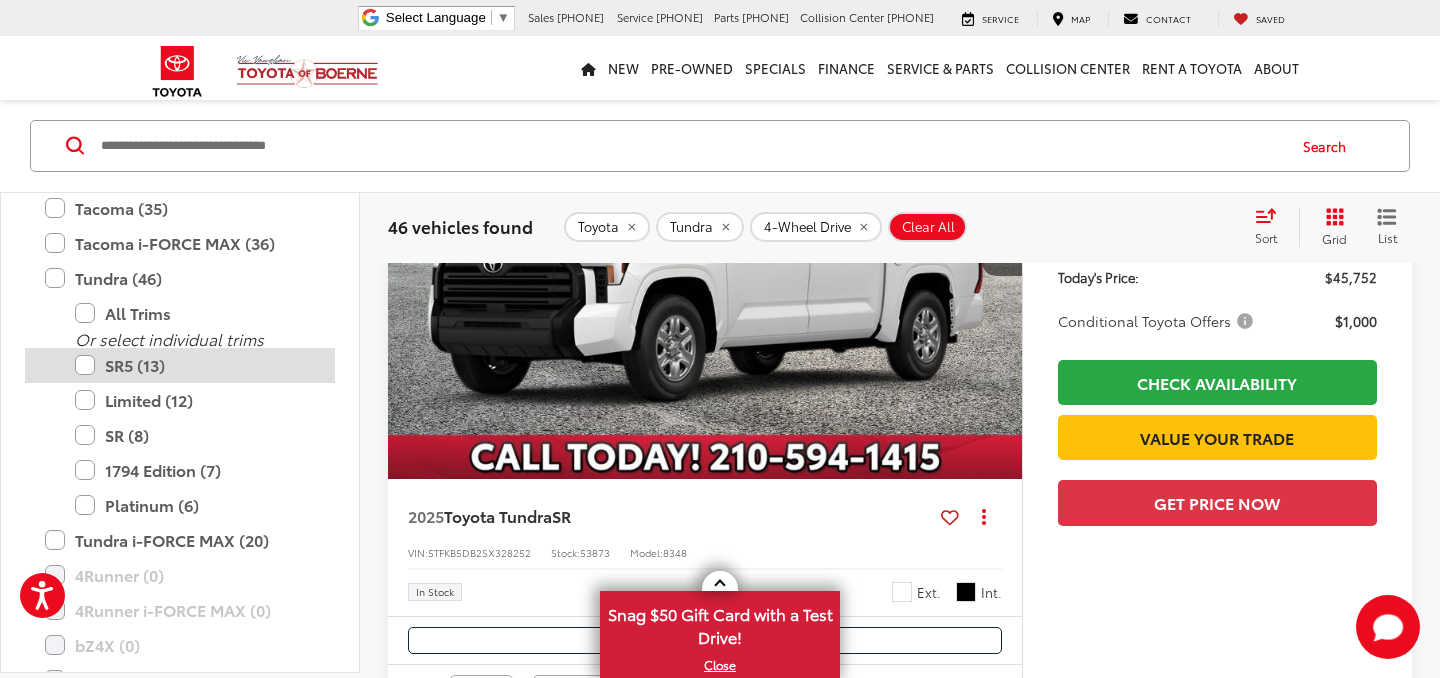 click on "SR5 (13)" at bounding box center (195, 365) 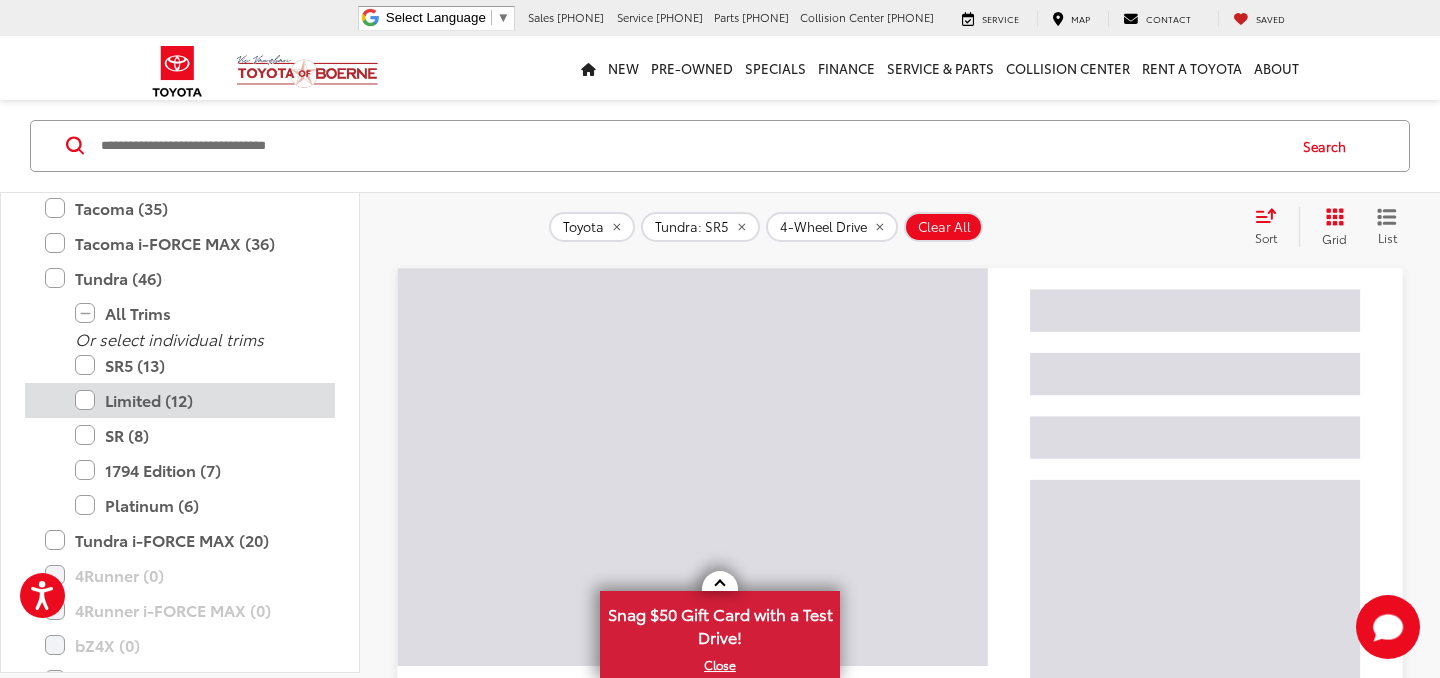 click on "Limited (12)" at bounding box center [195, 400] 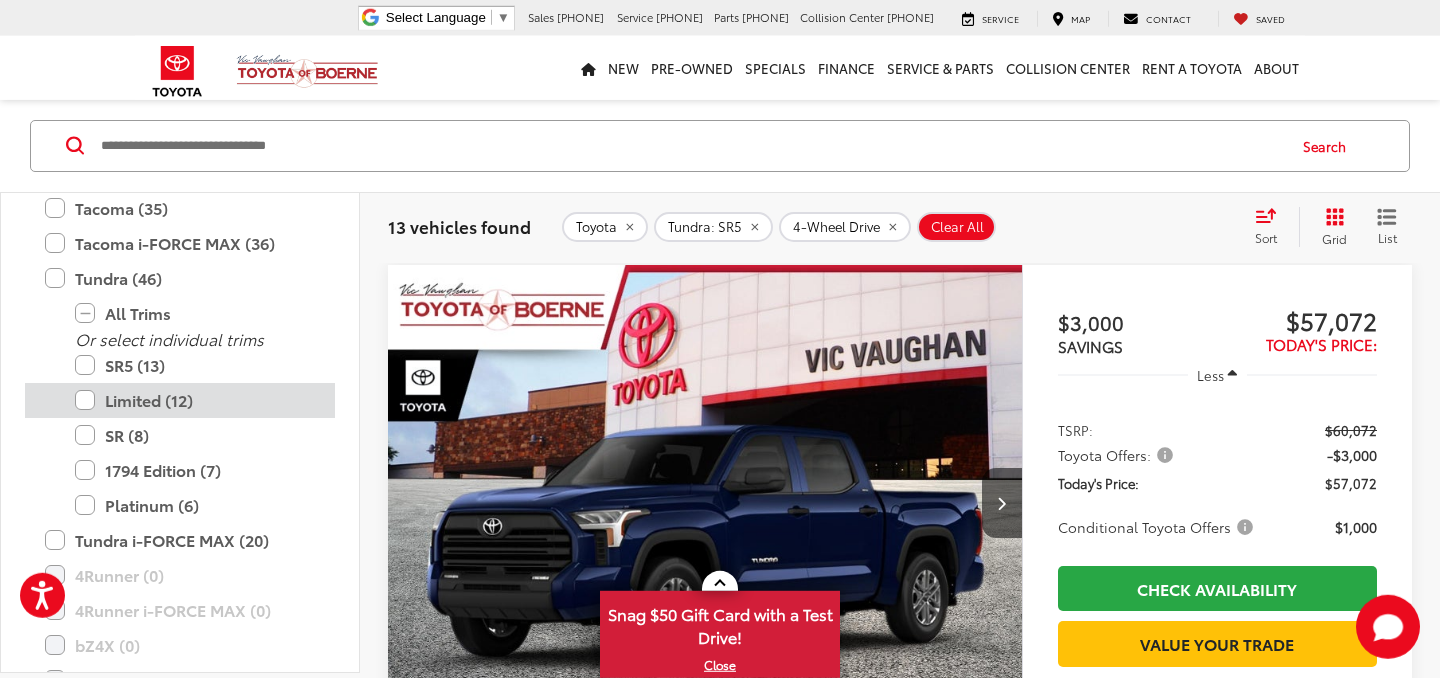 scroll, scrollTop: 174, scrollLeft: 0, axis: vertical 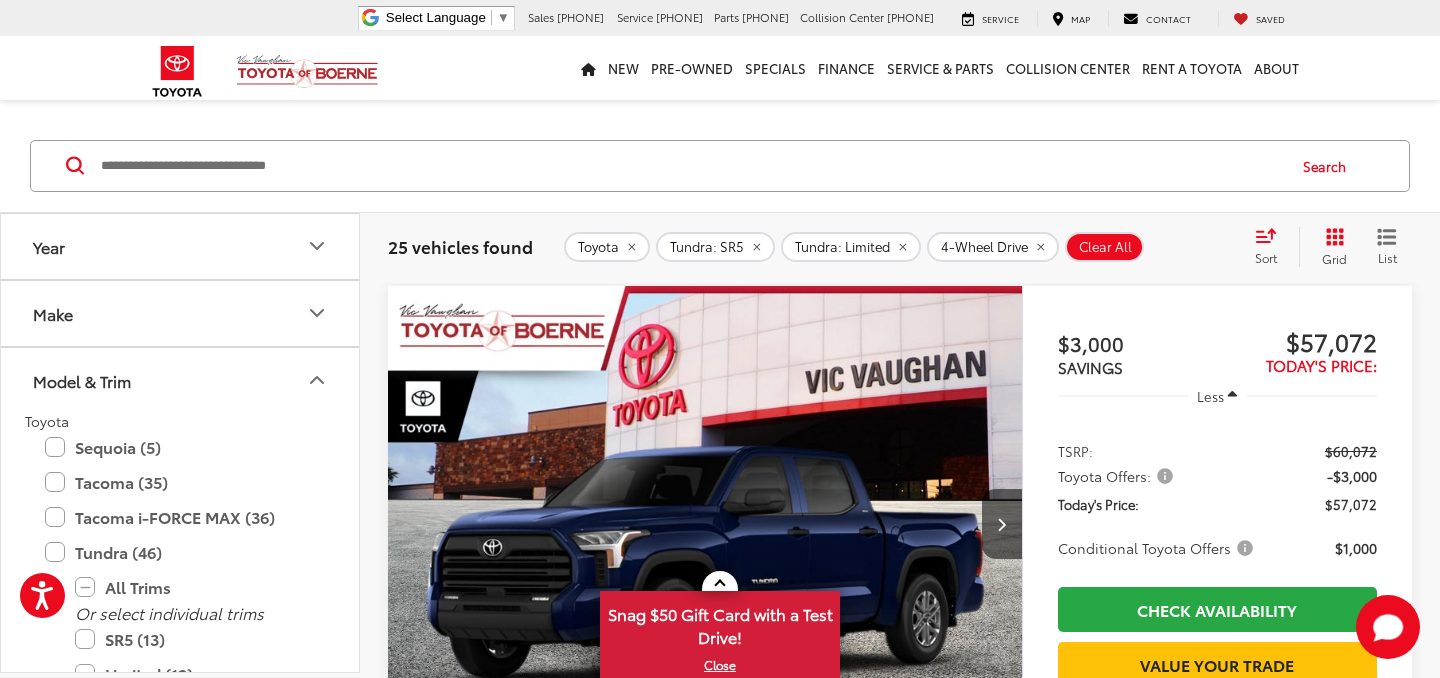 click 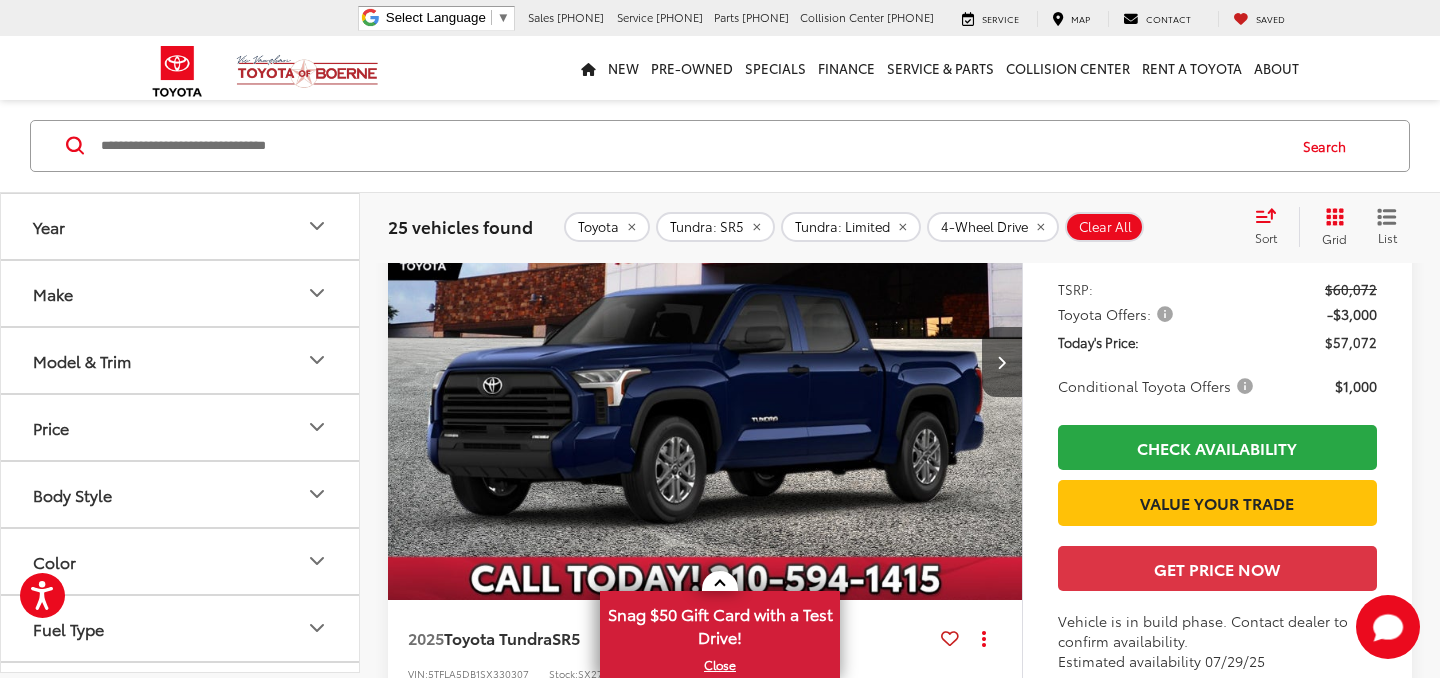 scroll, scrollTop: 309, scrollLeft: 0, axis: vertical 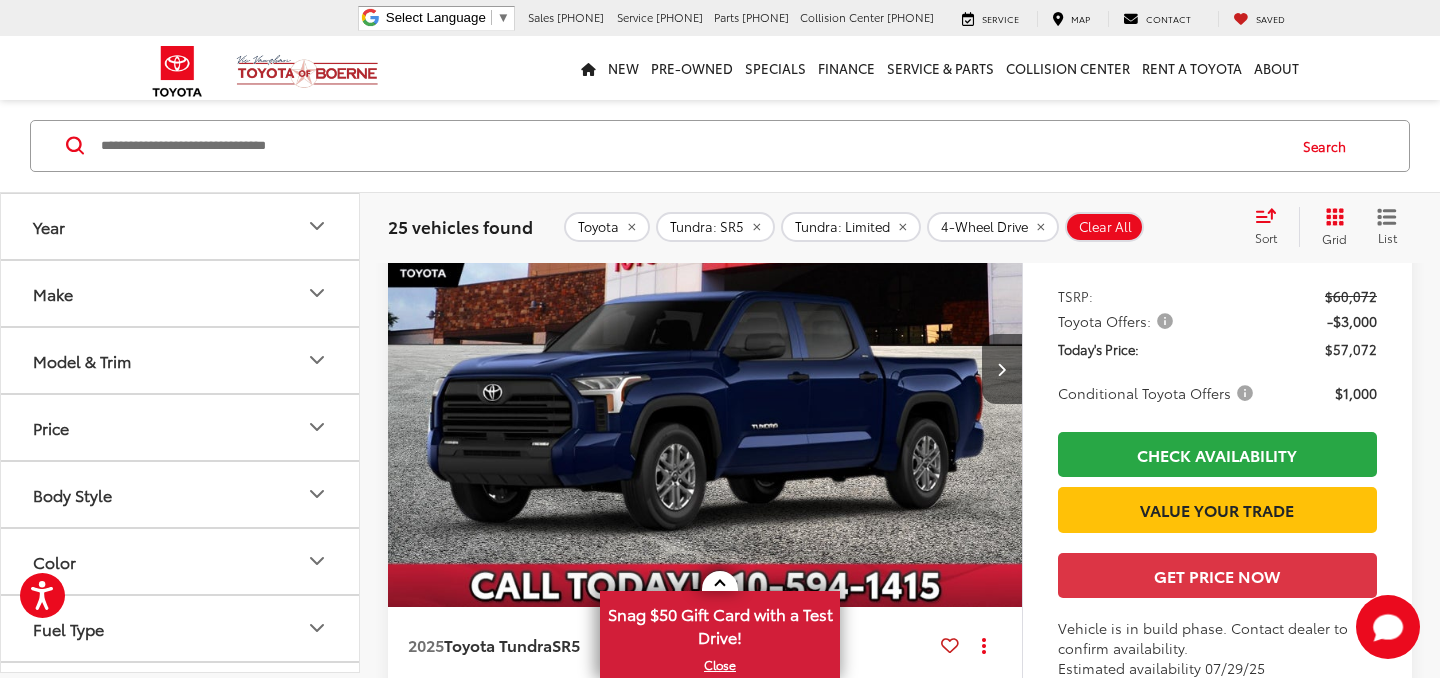 click 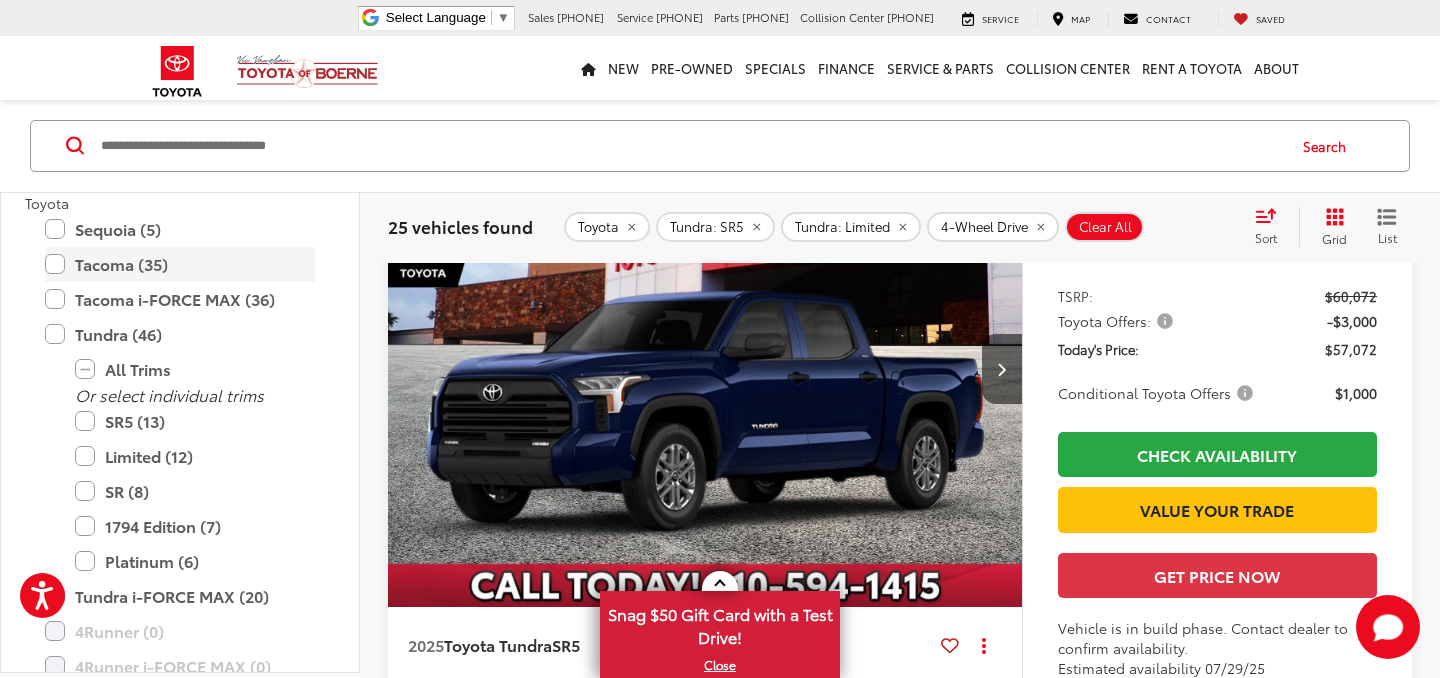 scroll, scrollTop: 0, scrollLeft: 0, axis: both 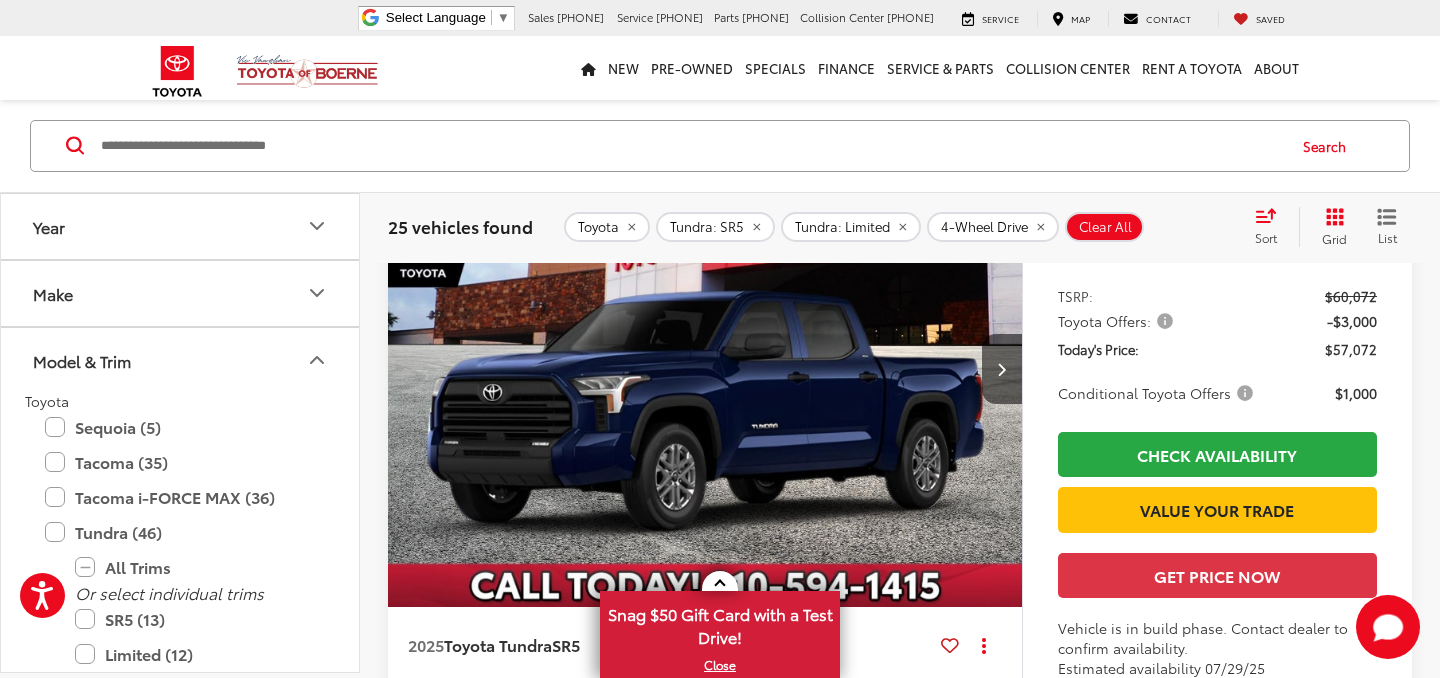 click 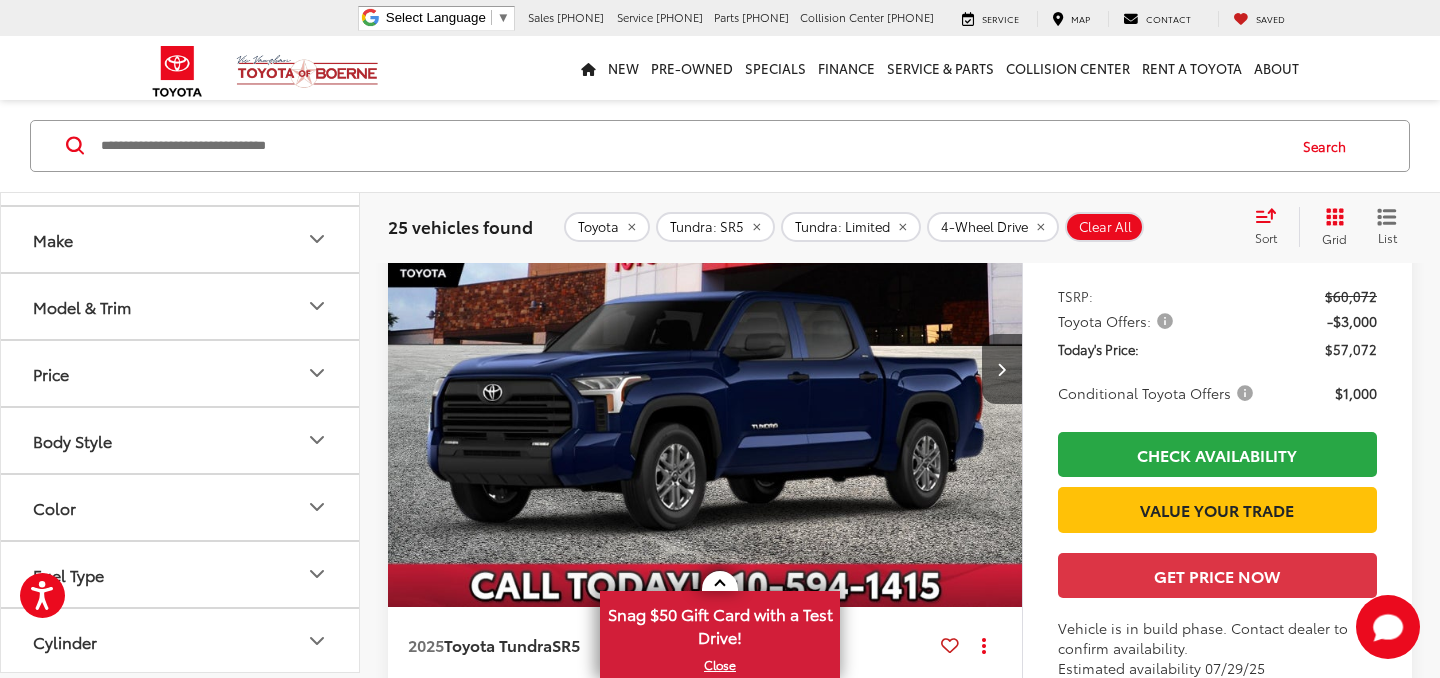 scroll, scrollTop: 57, scrollLeft: 0, axis: vertical 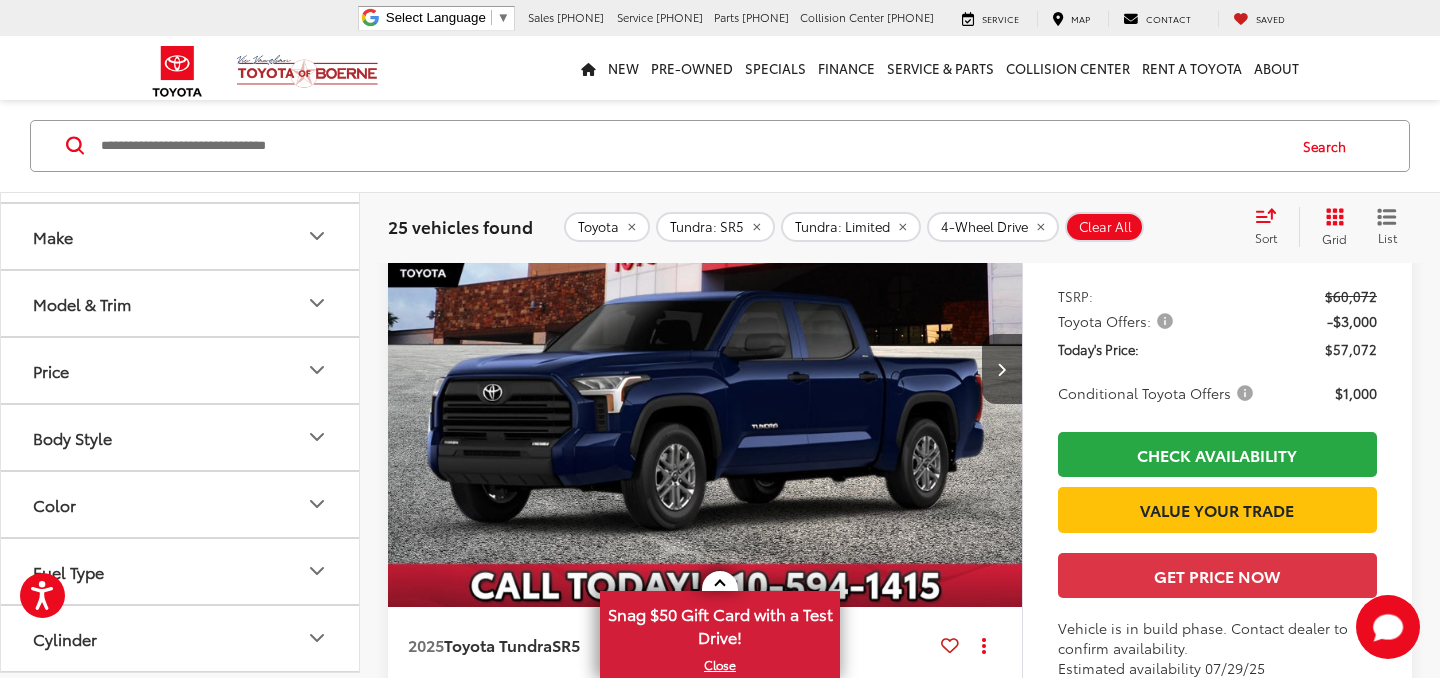 click on "Body Style" at bounding box center (181, 437) 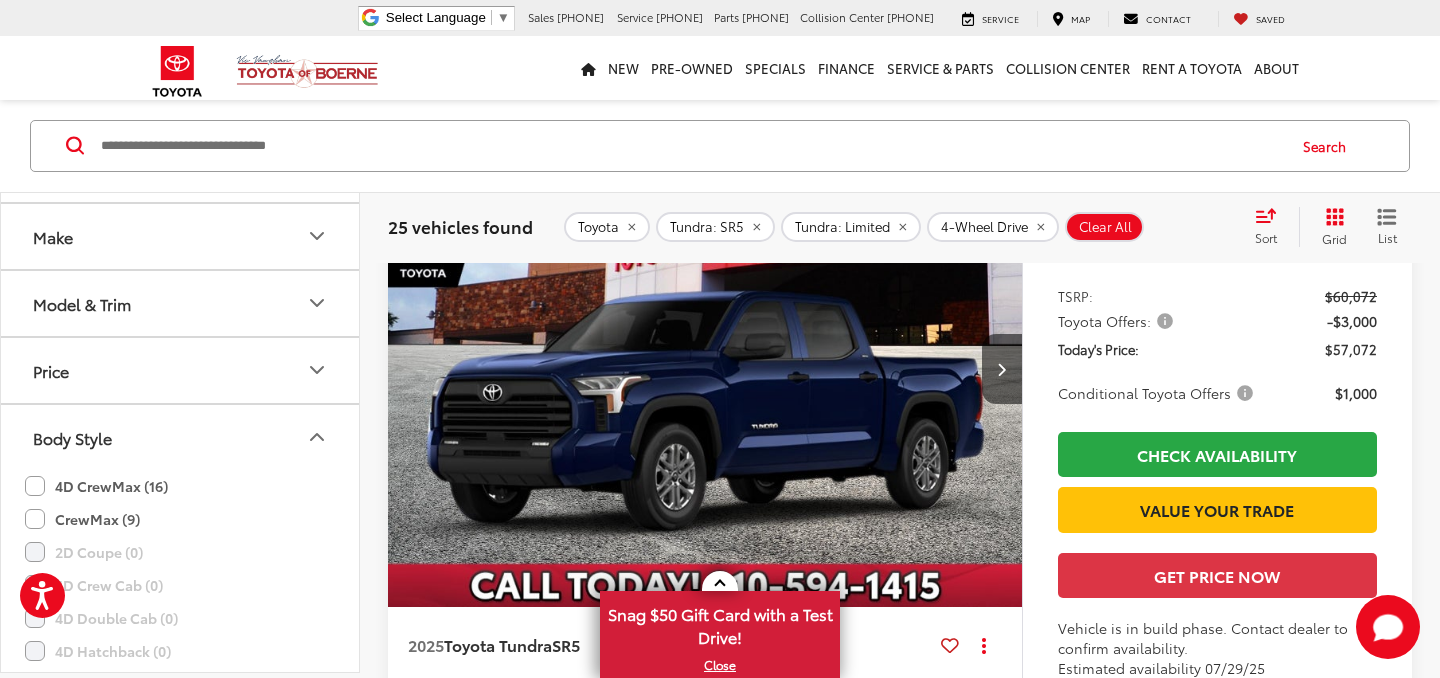 click on "CrewMax (9)" 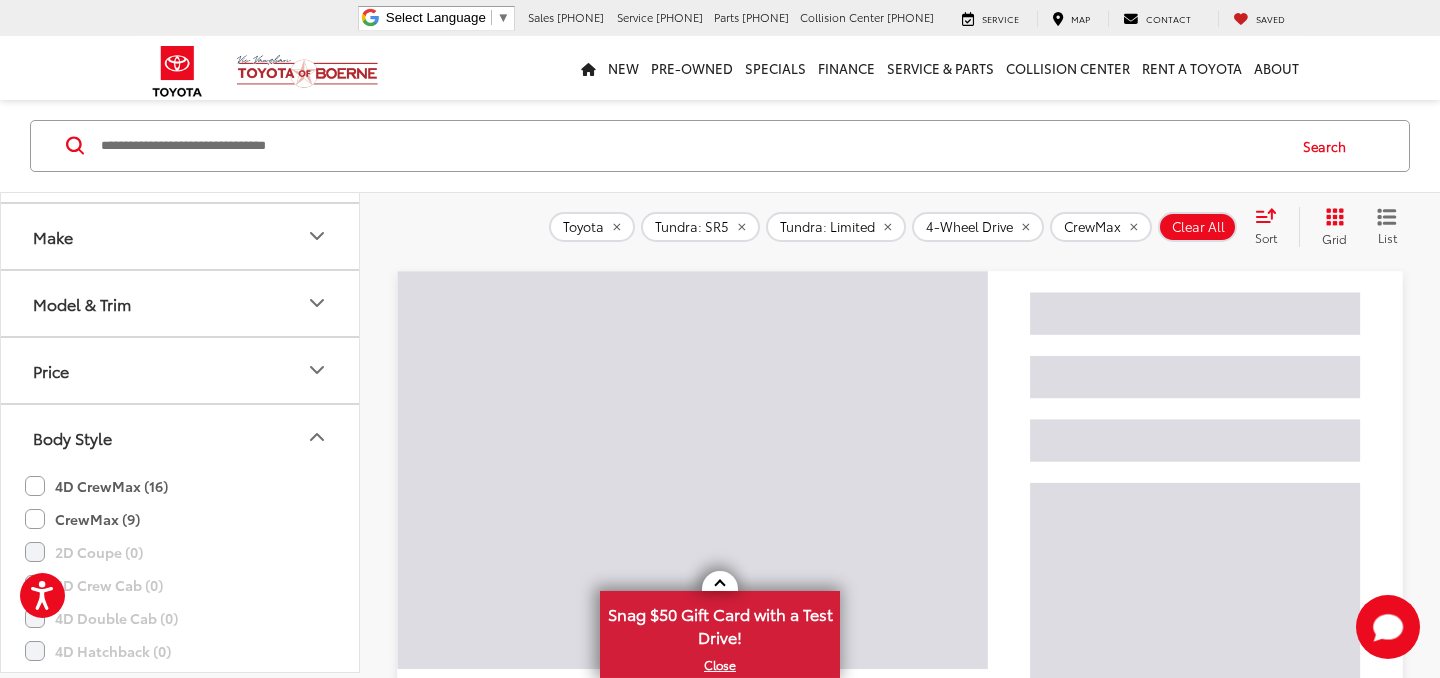 scroll, scrollTop: 174, scrollLeft: 0, axis: vertical 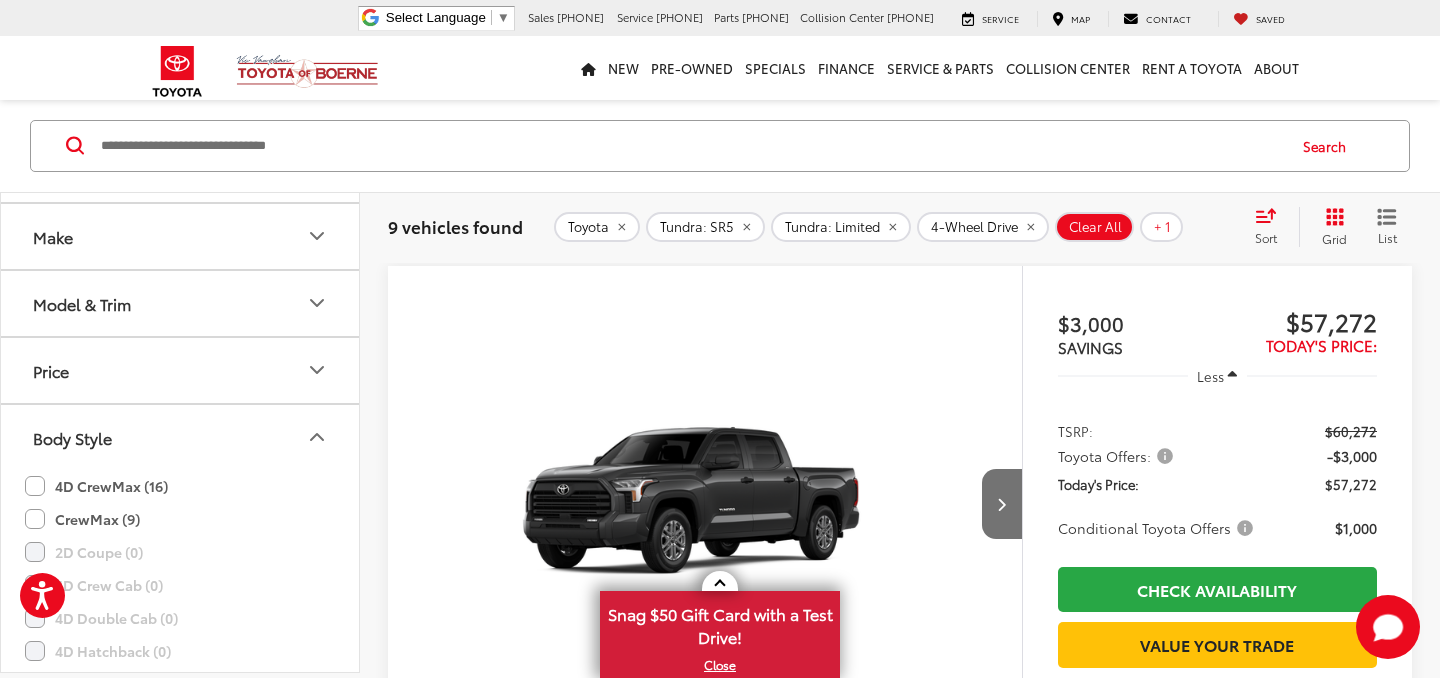 click on "4D CrewMax (16)" 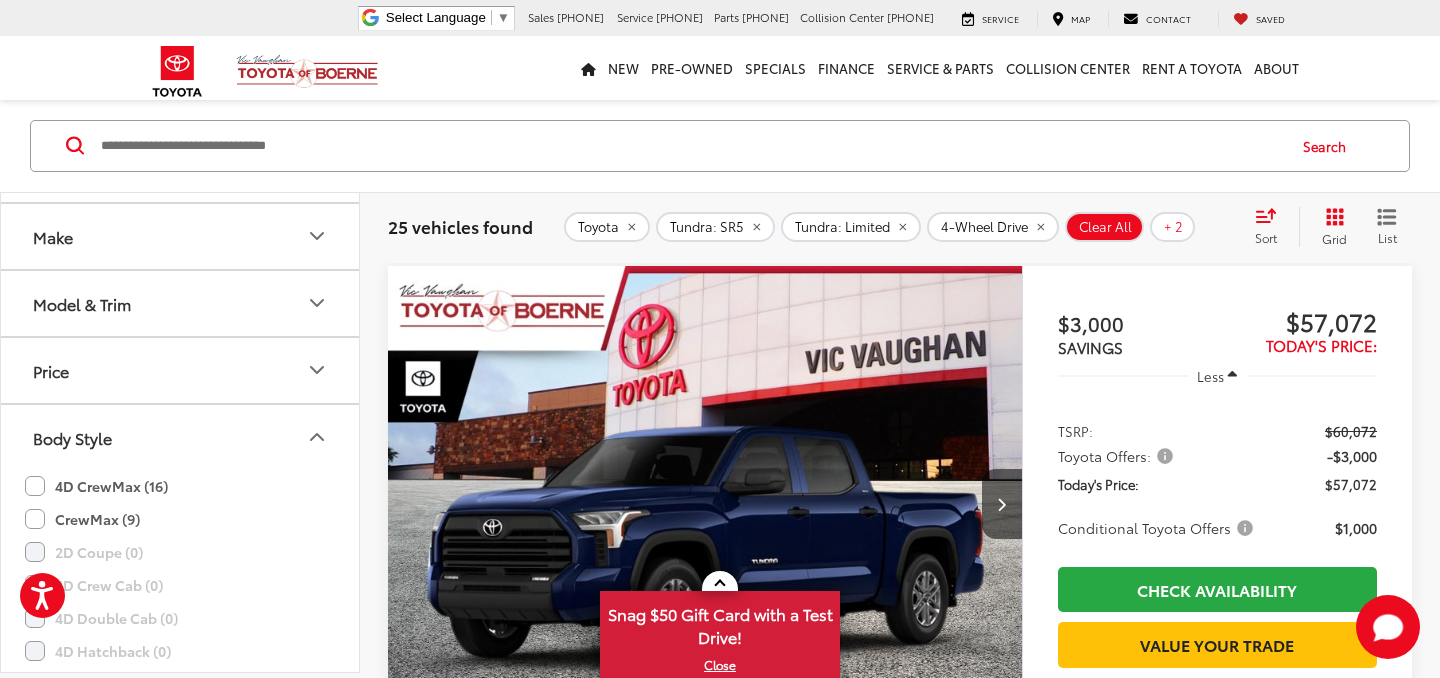 click 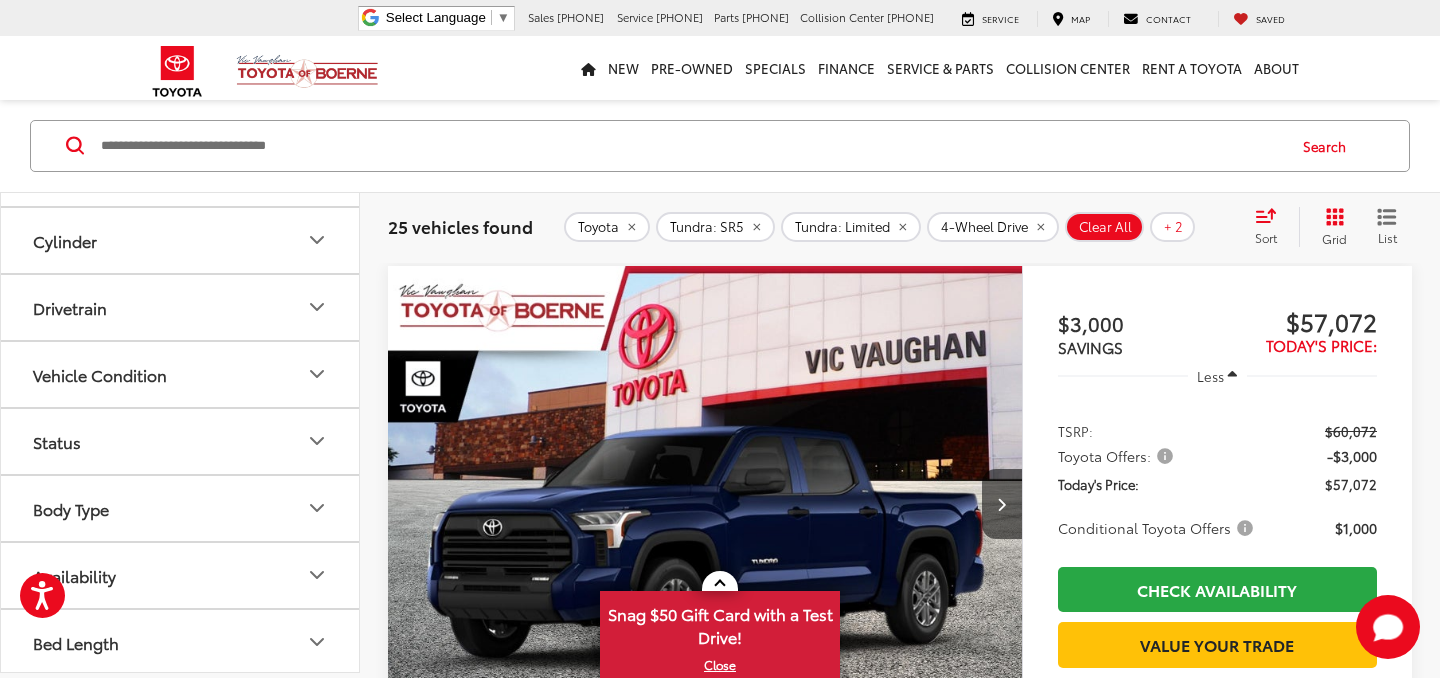 scroll, scrollTop: 460, scrollLeft: 0, axis: vertical 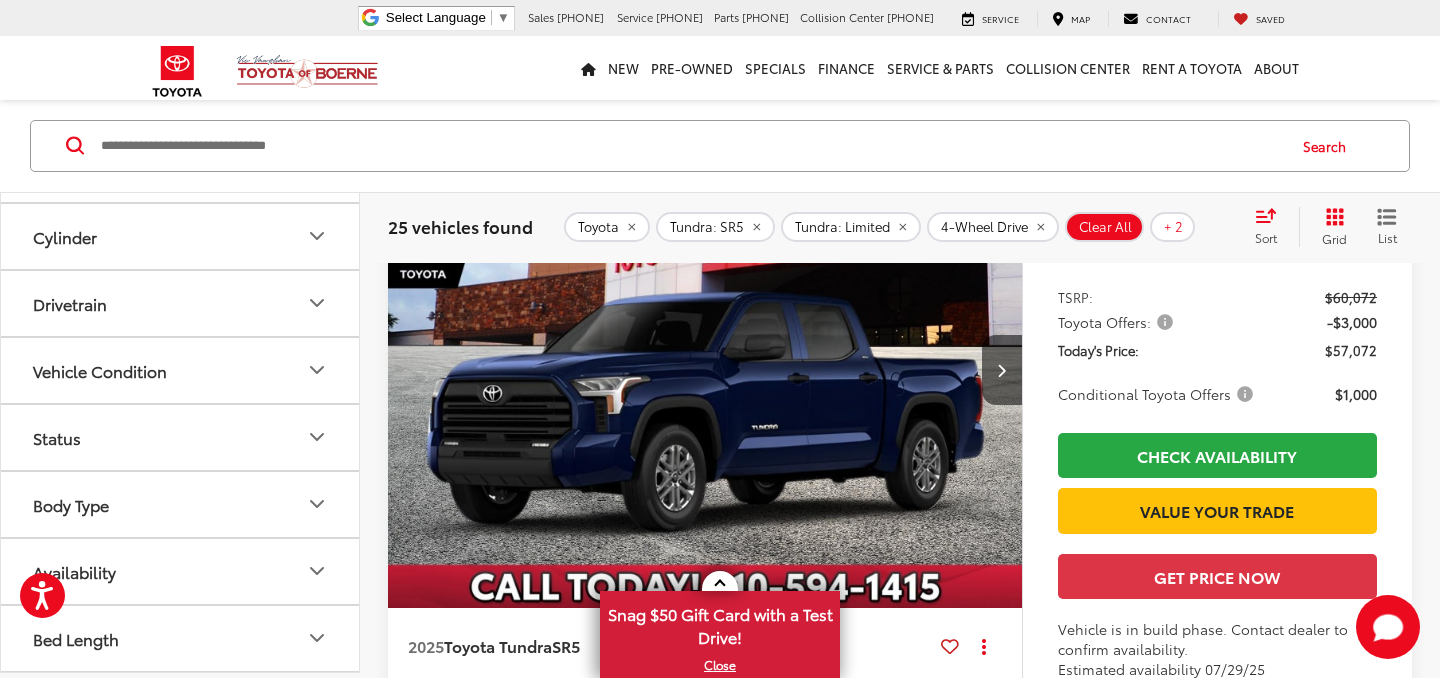 click on "Body Type" at bounding box center (181, 504) 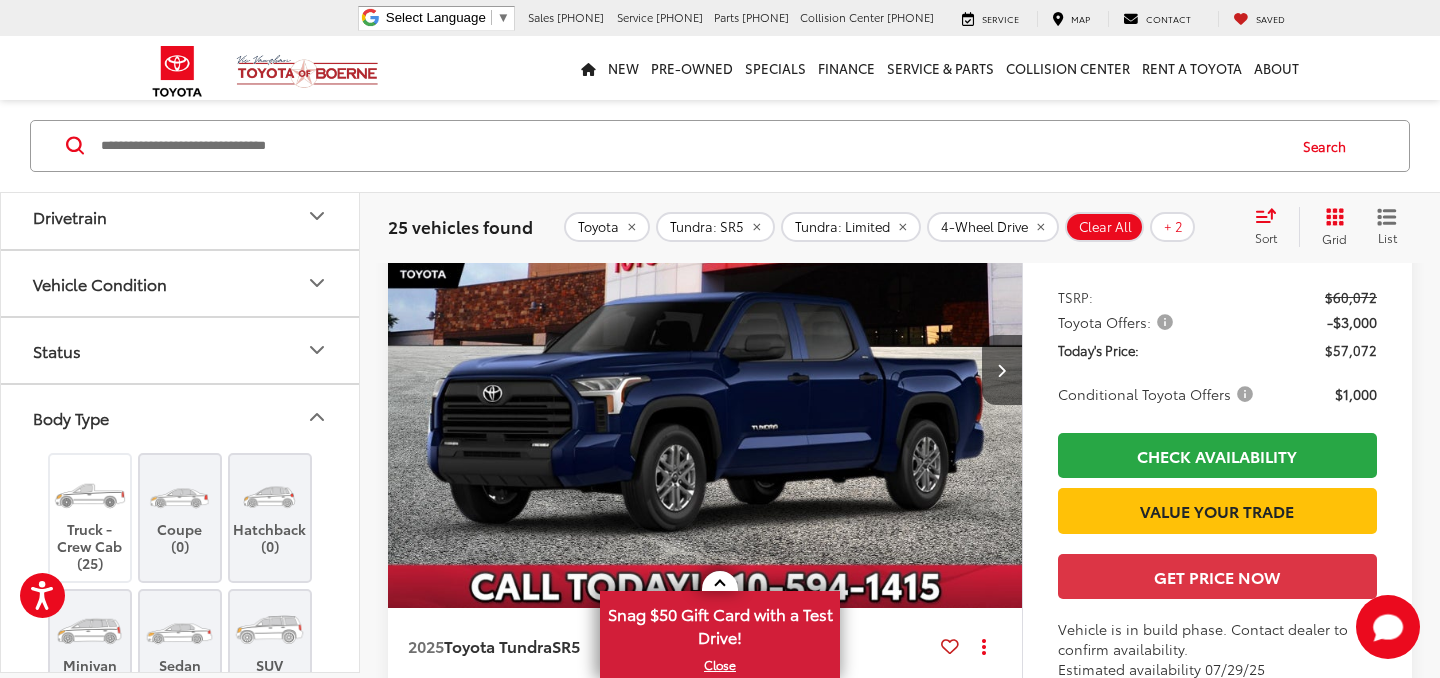 click 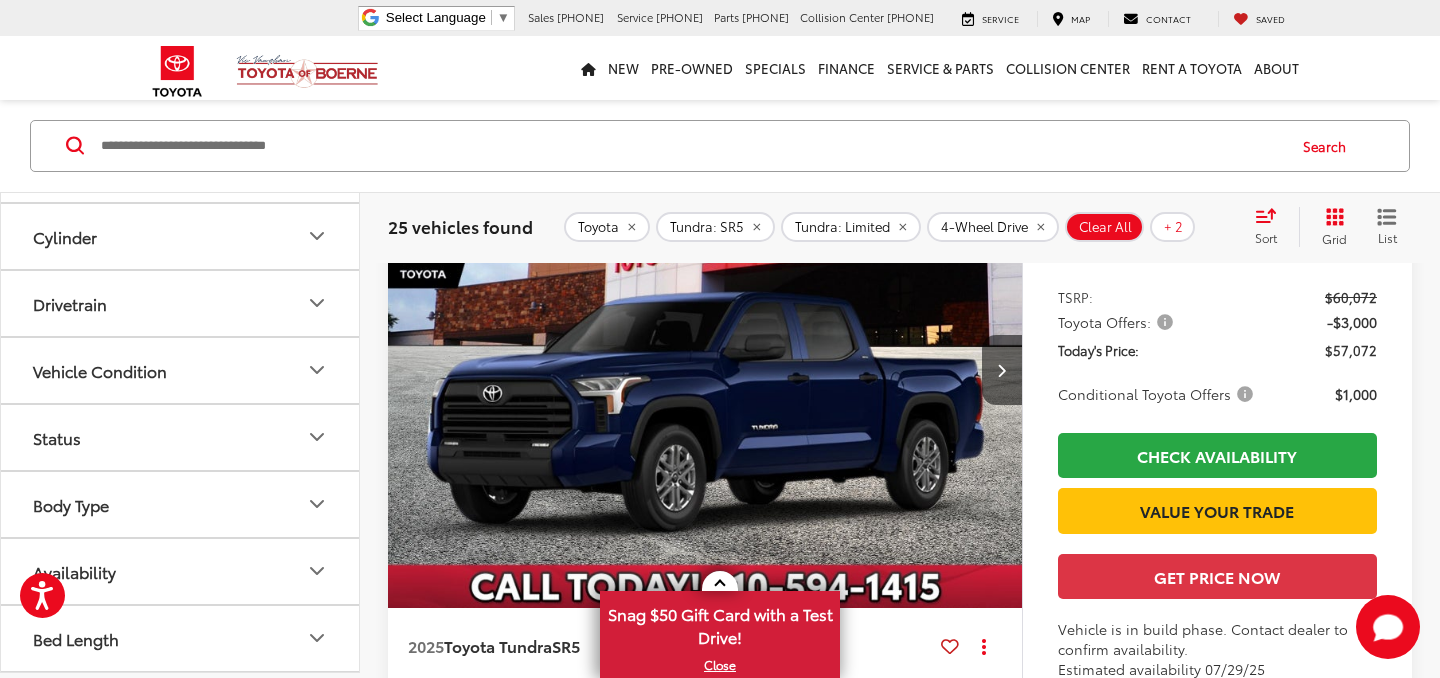 scroll, scrollTop: 460, scrollLeft: 0, axis: vertical 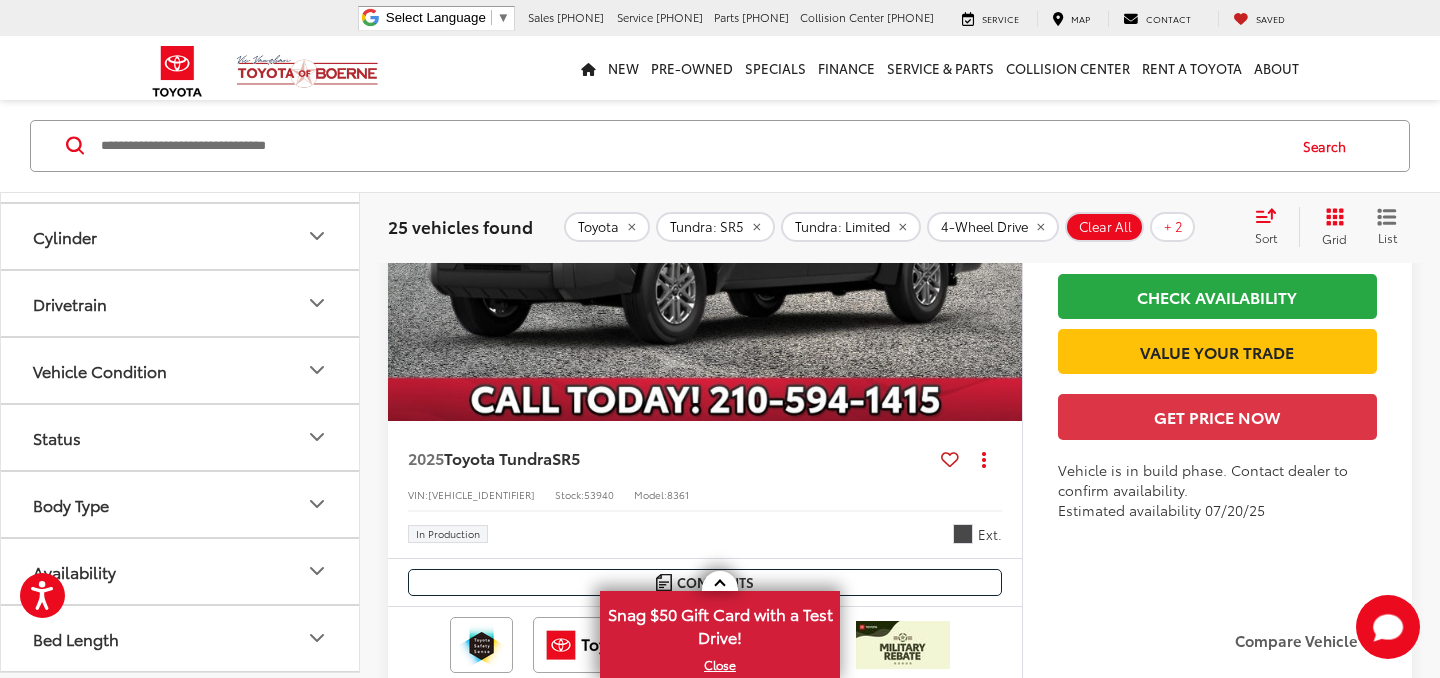 click on "Tundra: Limited" at bounding box center (842, 228) 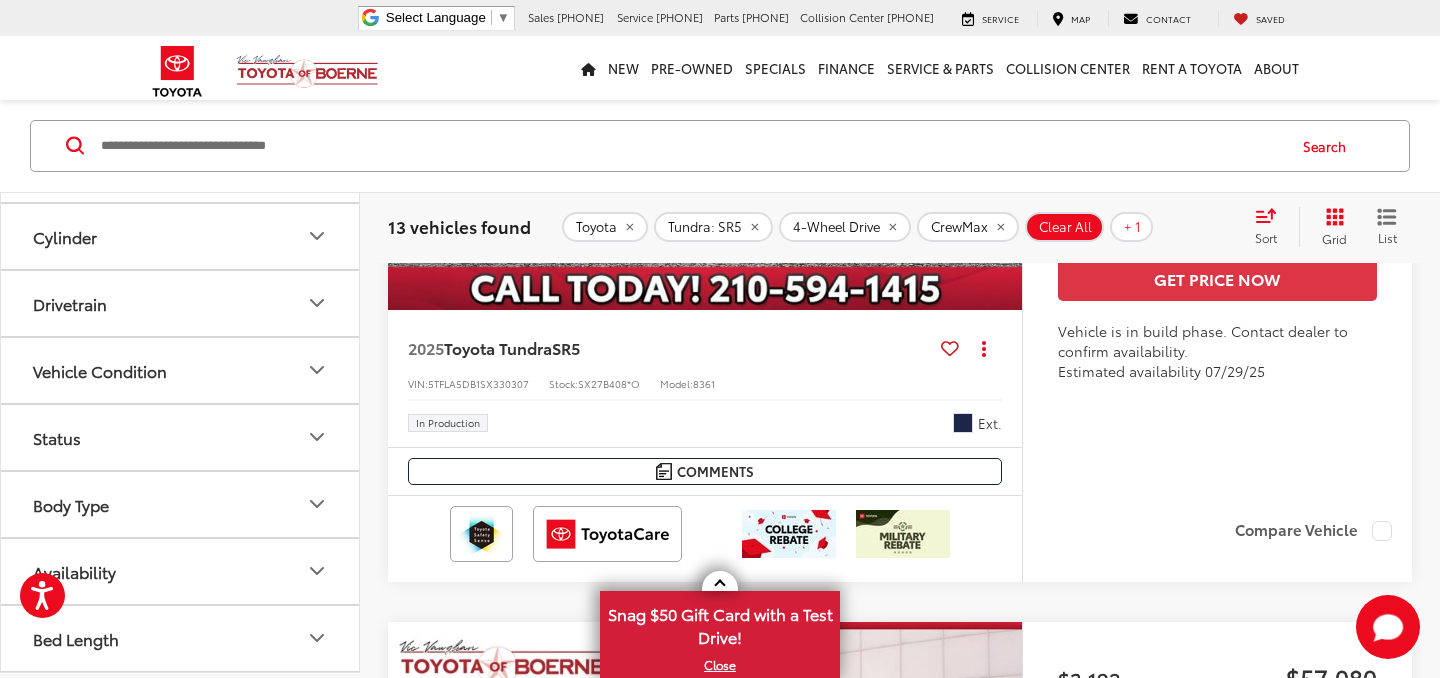 scroll, scrollTop: 611, scrollLeft: 0, axis: vertical 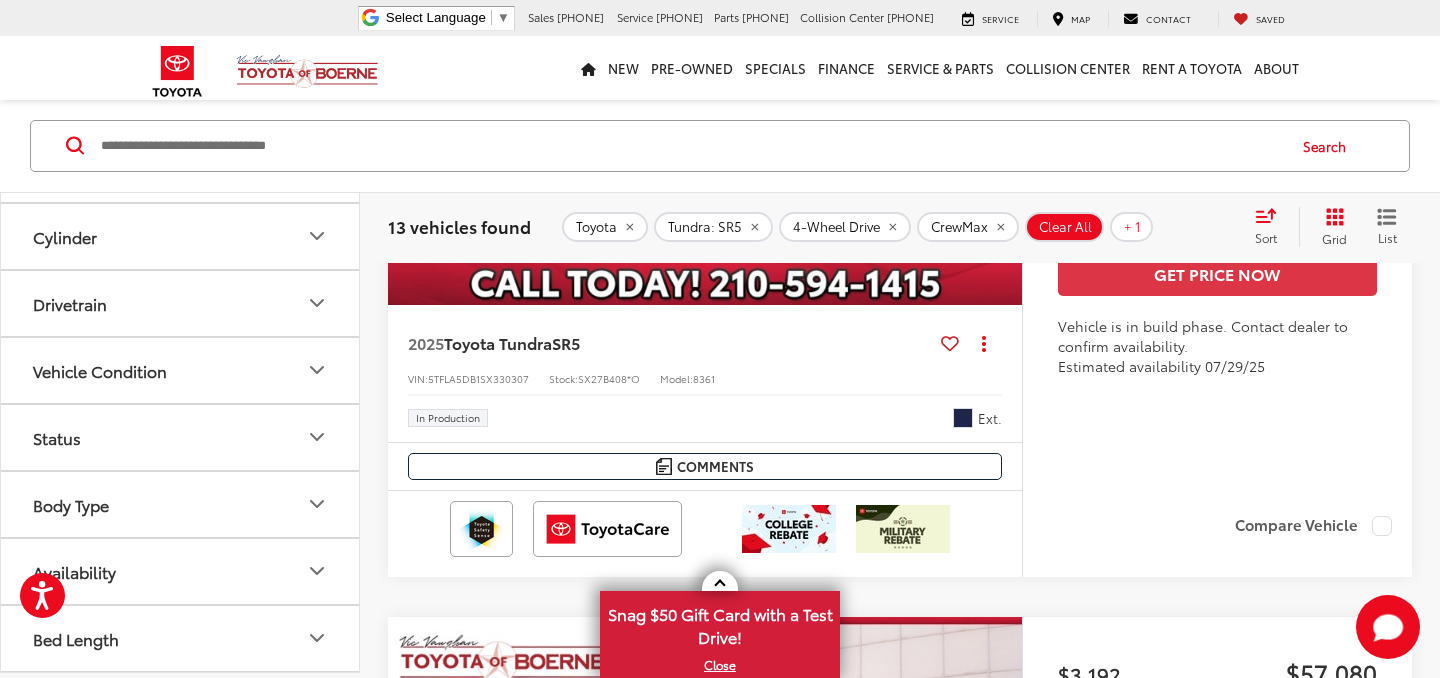 click 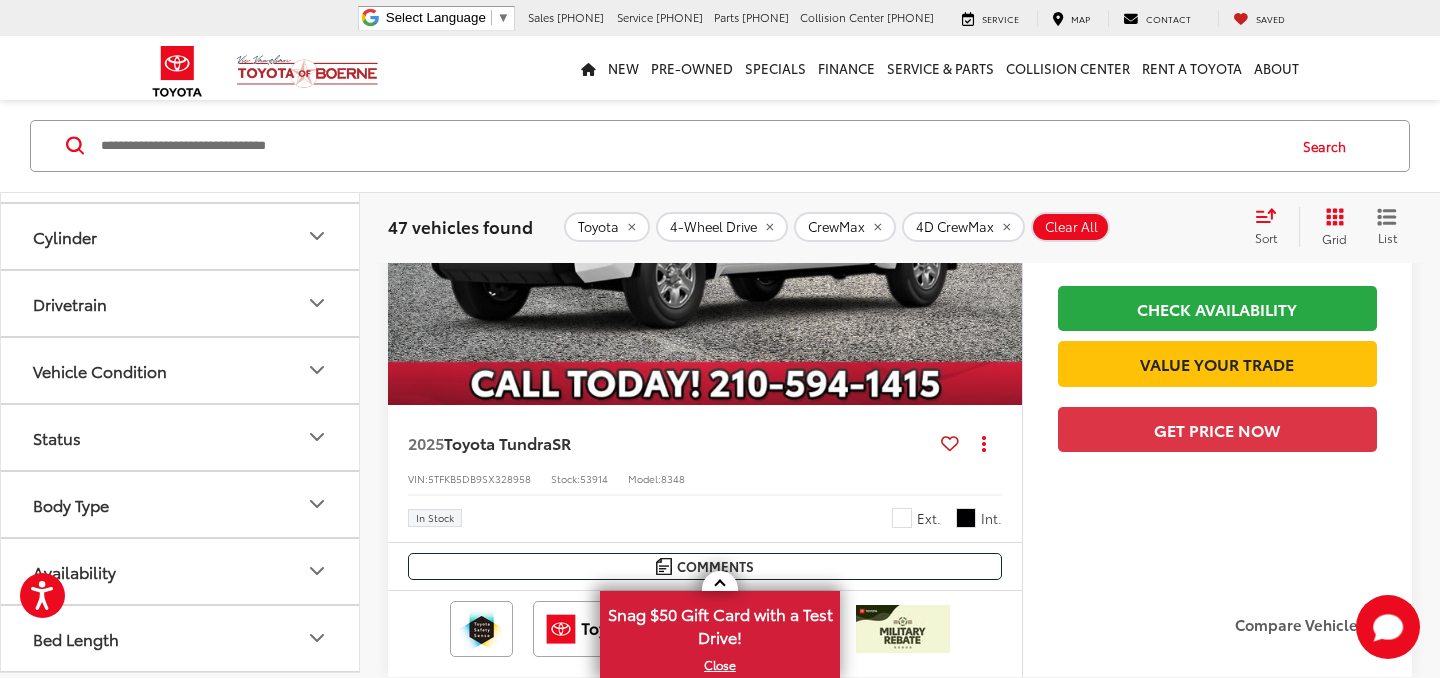 scroll, scrollTop: 516, scrollLeft: 0, axis: vertical 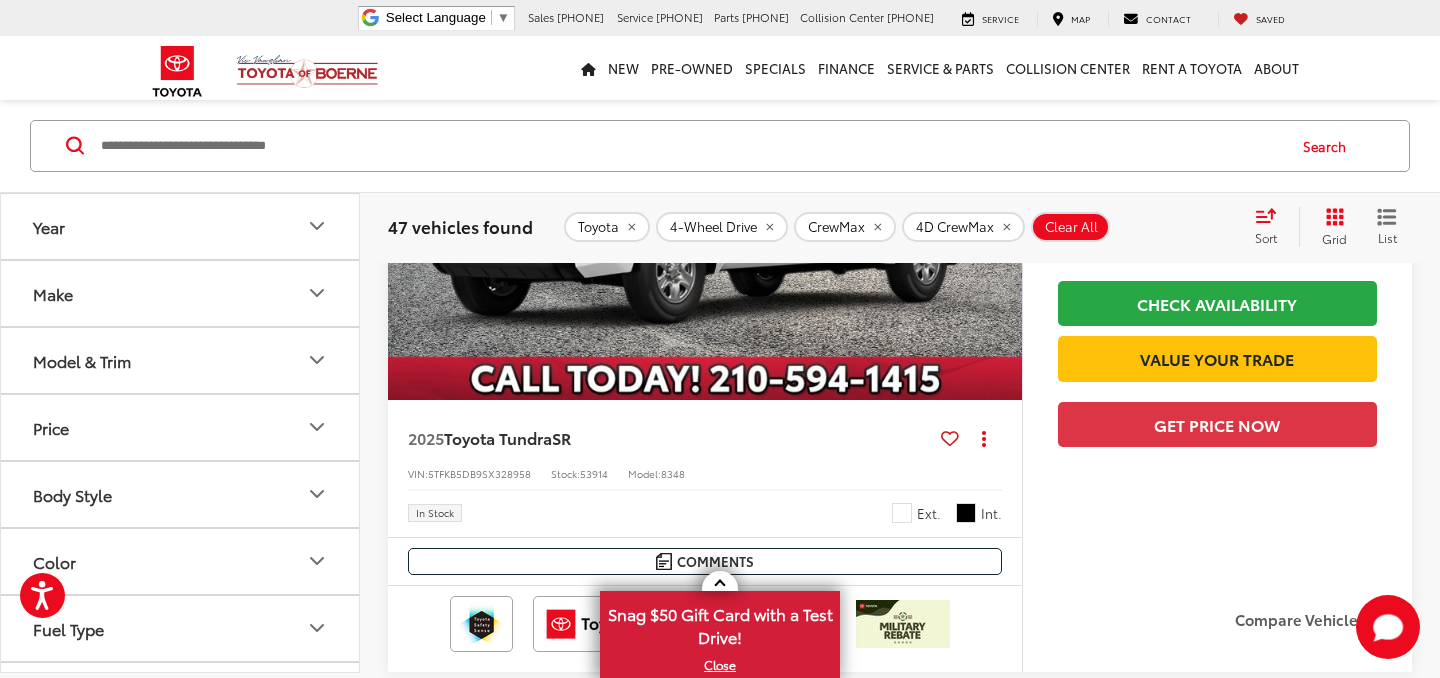 click on "Model & Trim" at bounding box center [82, 360] 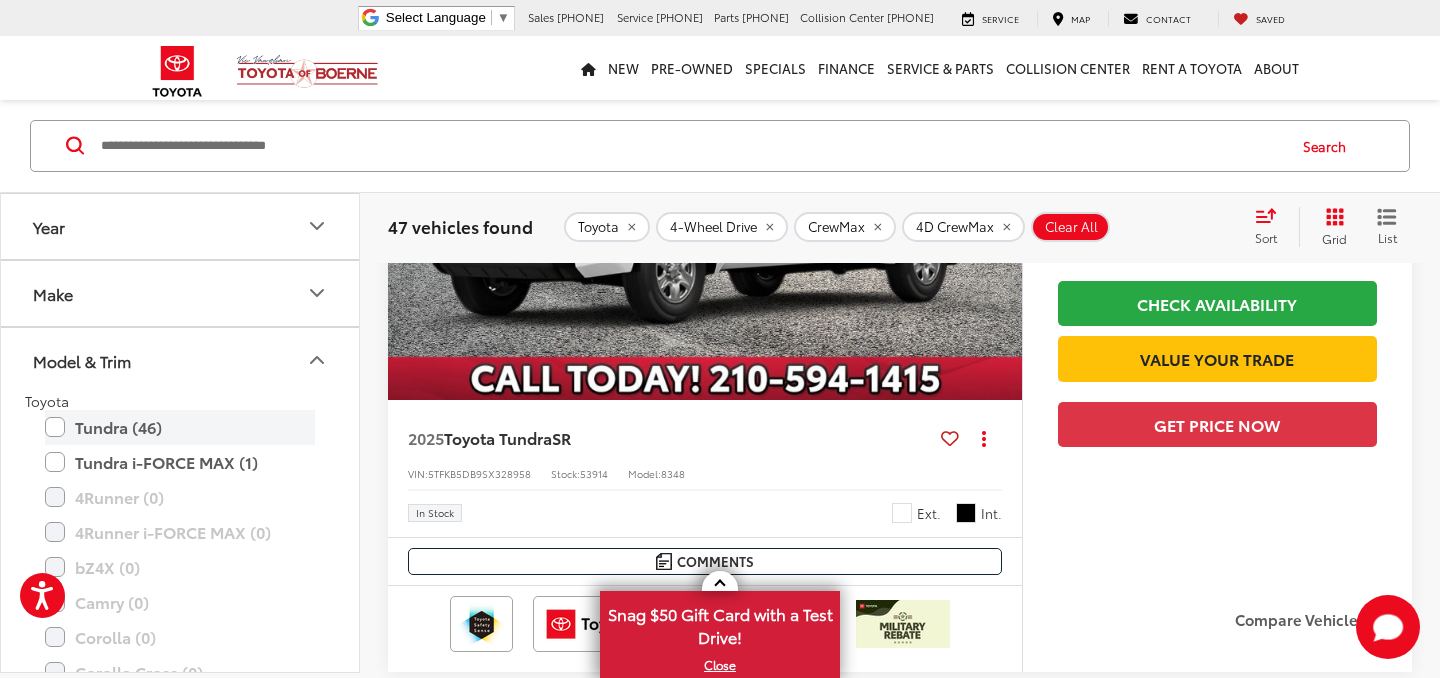 click on "Tundra (46)" at bounding box center [180, 427] 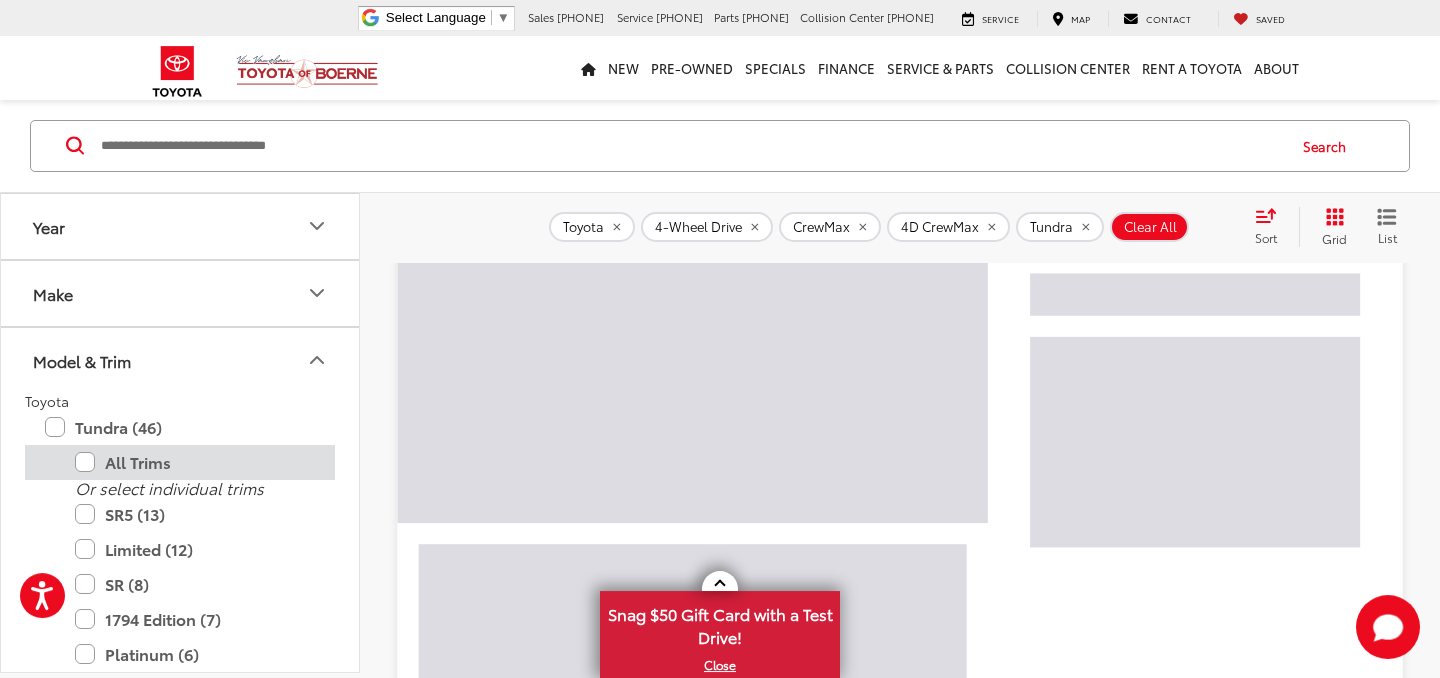 scroll, scrollTop: 382, scrollLeft: 0, axis: vertical 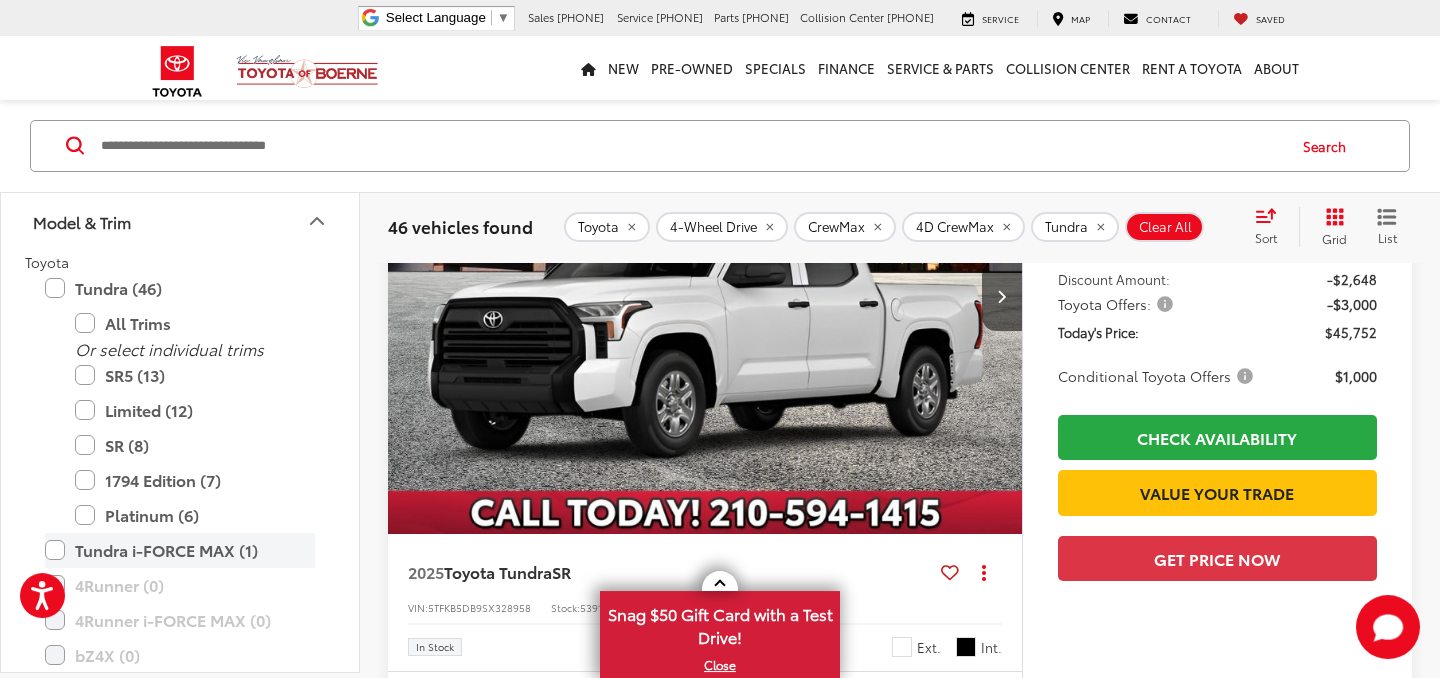 click on "Tundra i-FORCE MAX (1)" at bounding box center [180, 550] 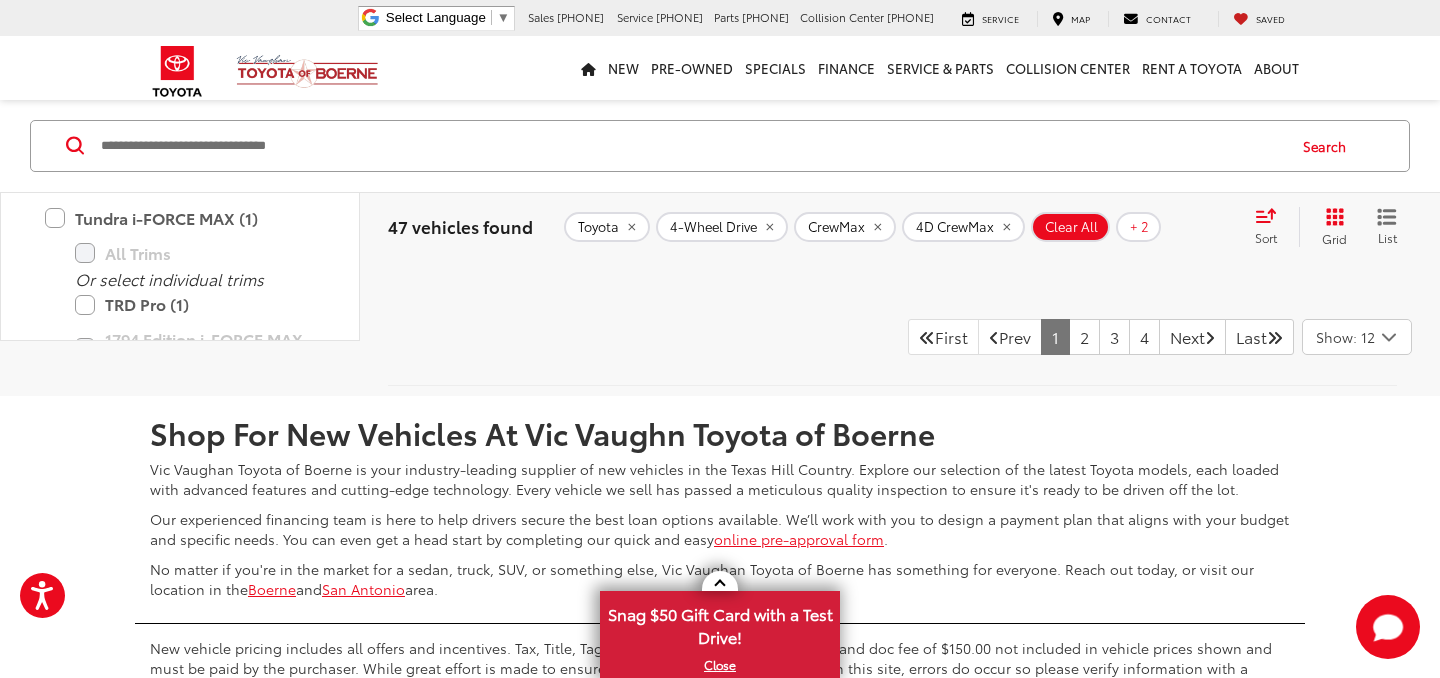 scroll, scrollTop: 9570, scrollLeft: 0, axis: vertical 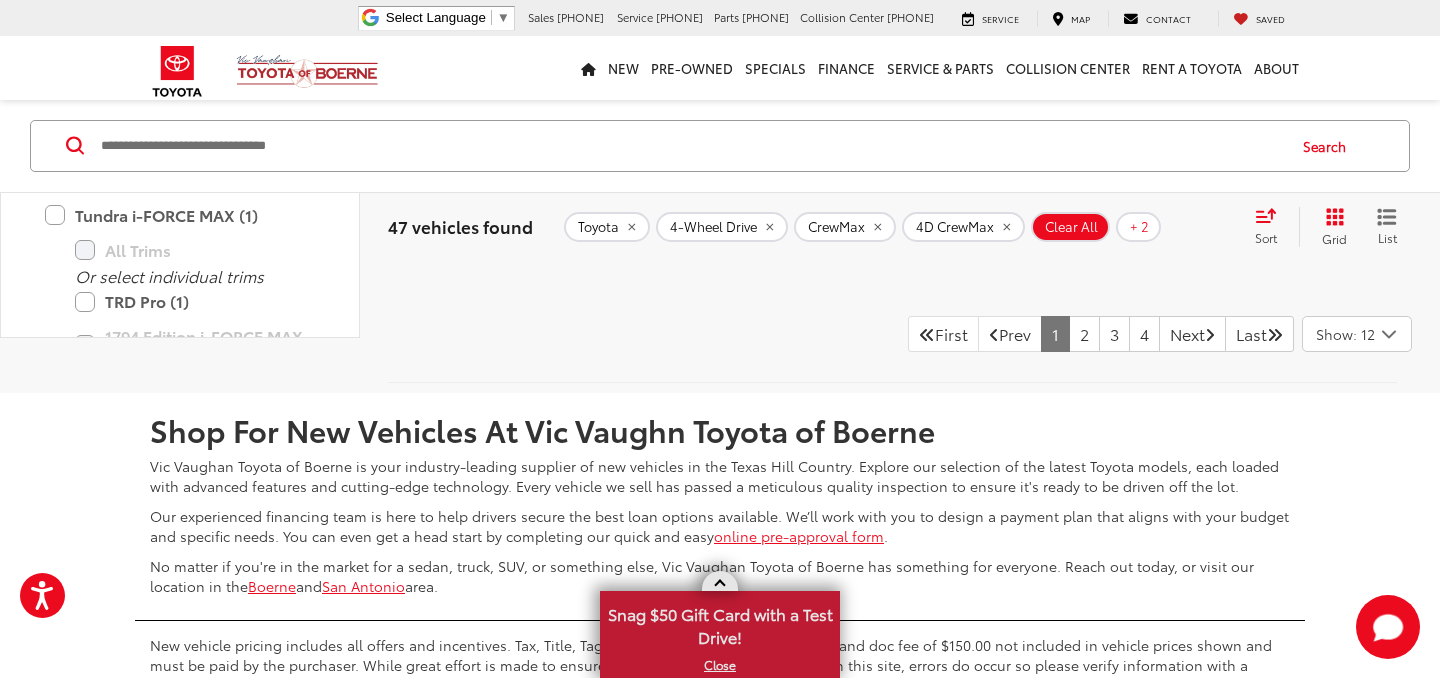 click at bounding box center [719, 585] 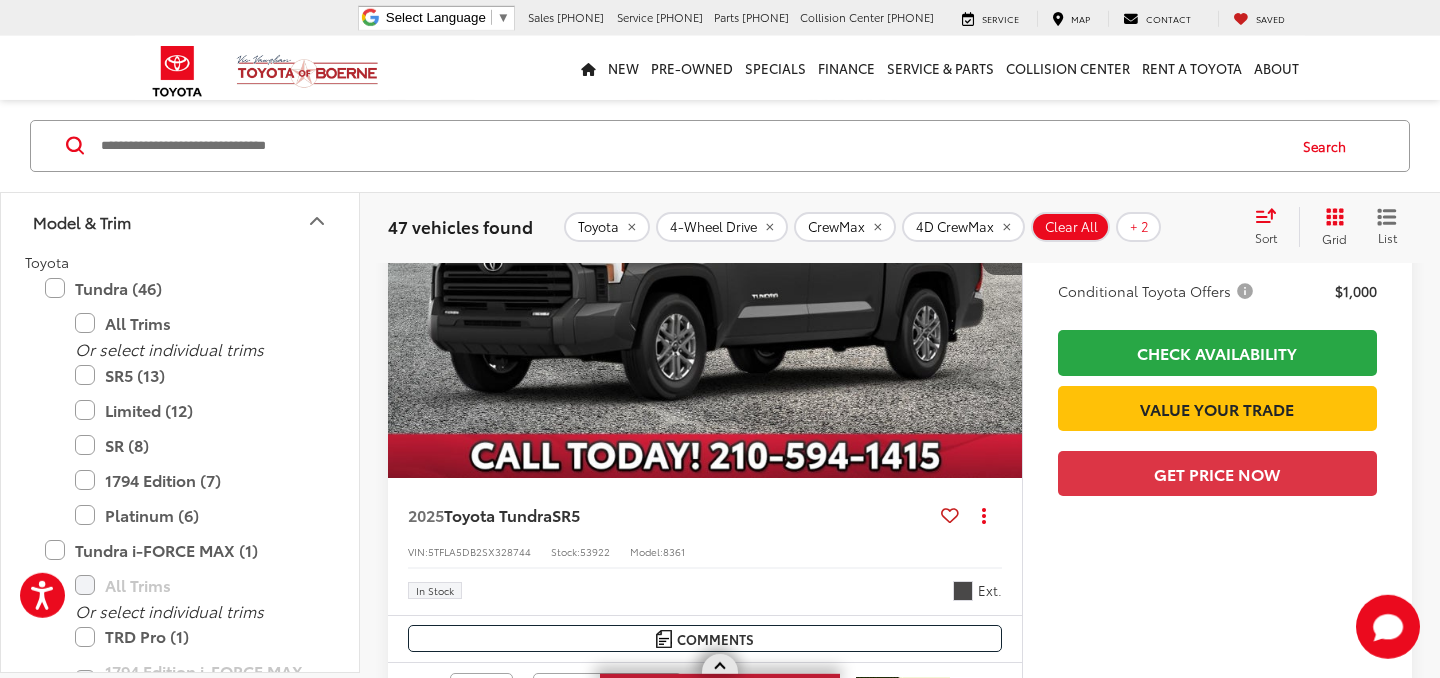 scroll, scrollTop: 9058, scrollLeft: 0, axis: vertical 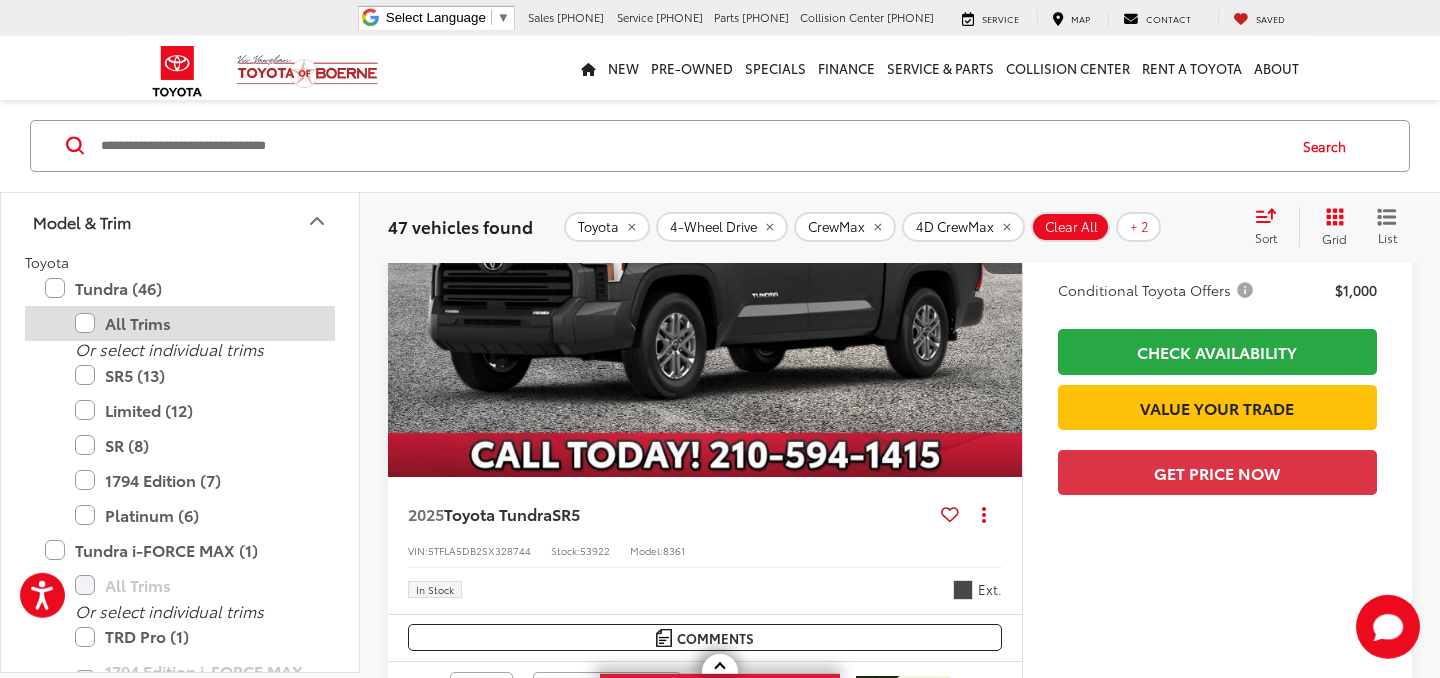 click on "All Trims" at bounding box center [195, 323] 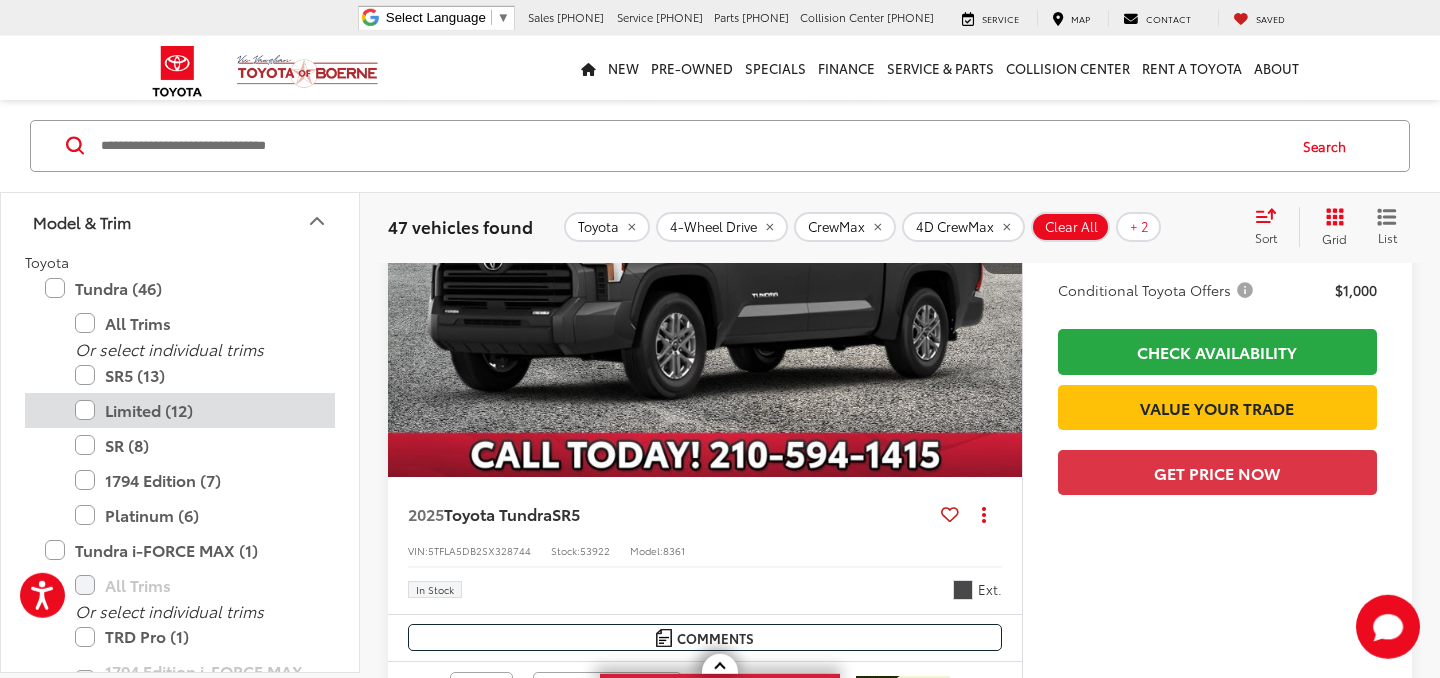 click on "Limited (12)" at bounding box center (195, 410) 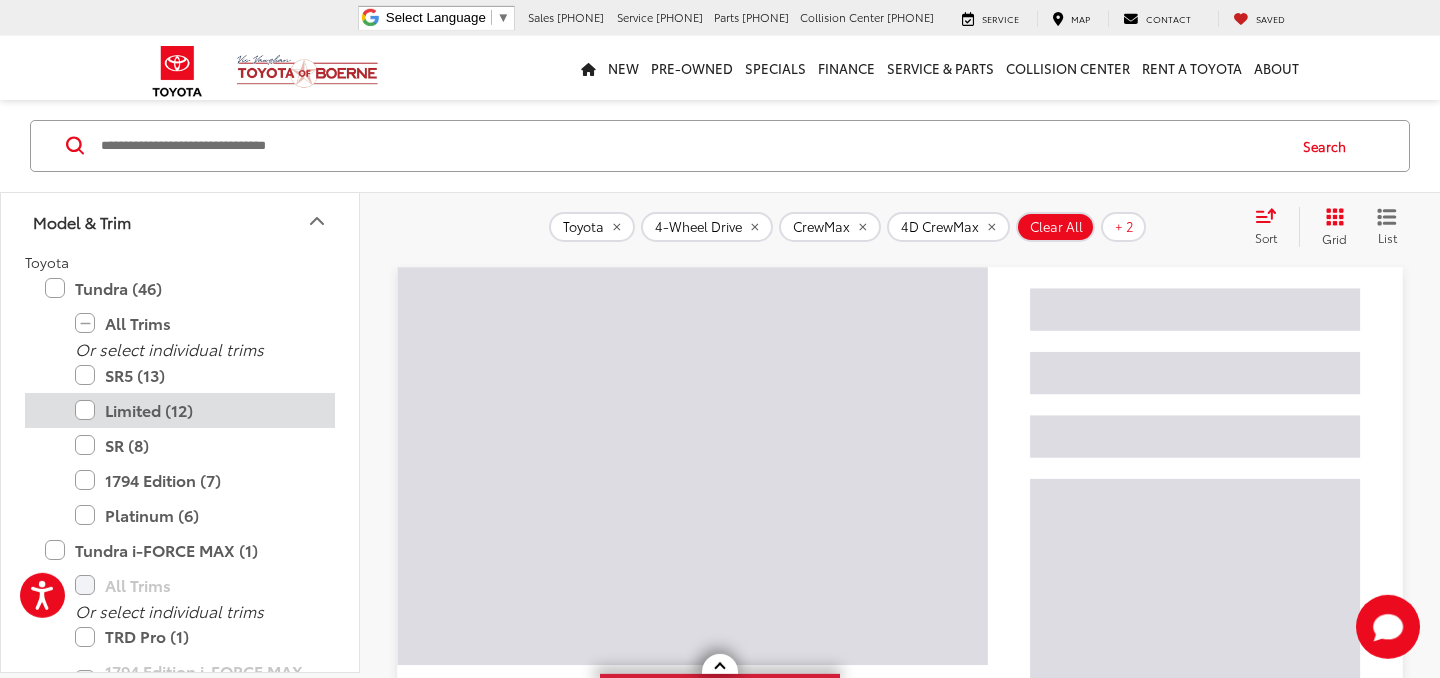 scroll, scrollTop: 174, scrollLeft: 0, axis: vertical 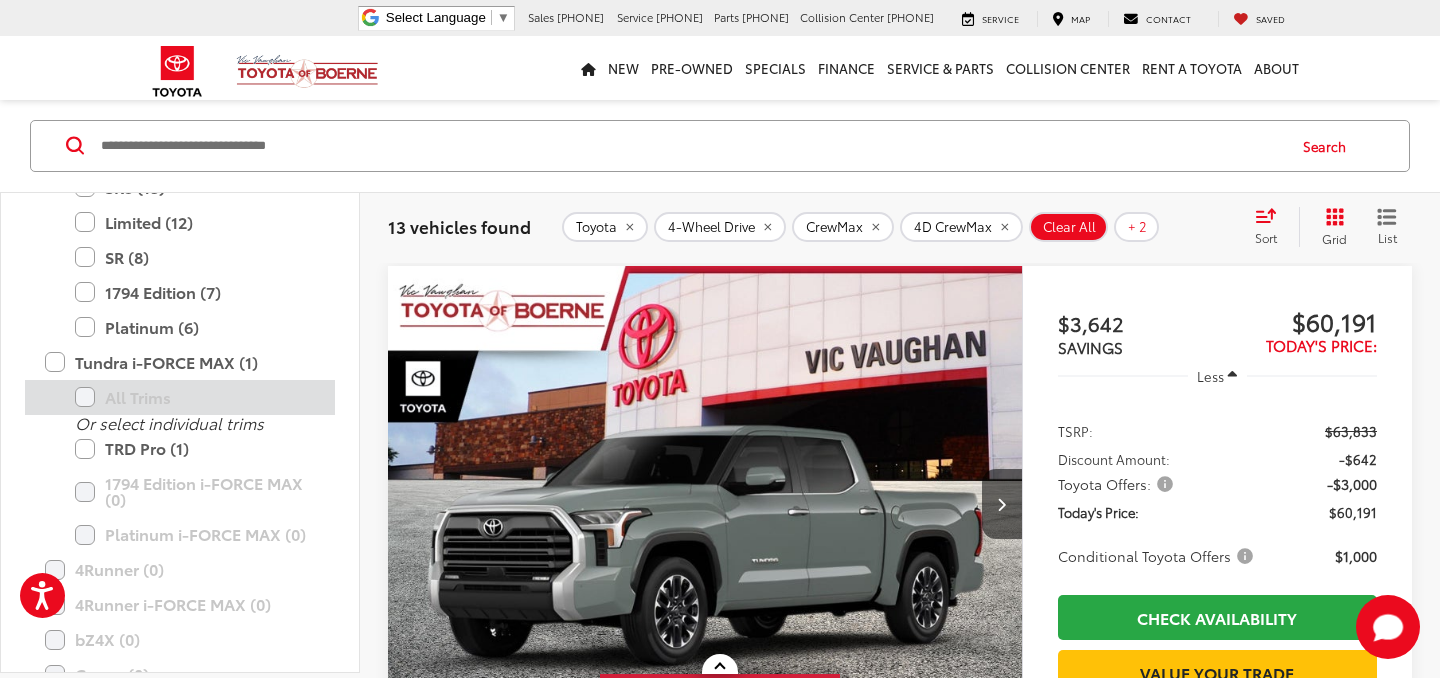 click on "All Trims" at bounding box center [195, 397] 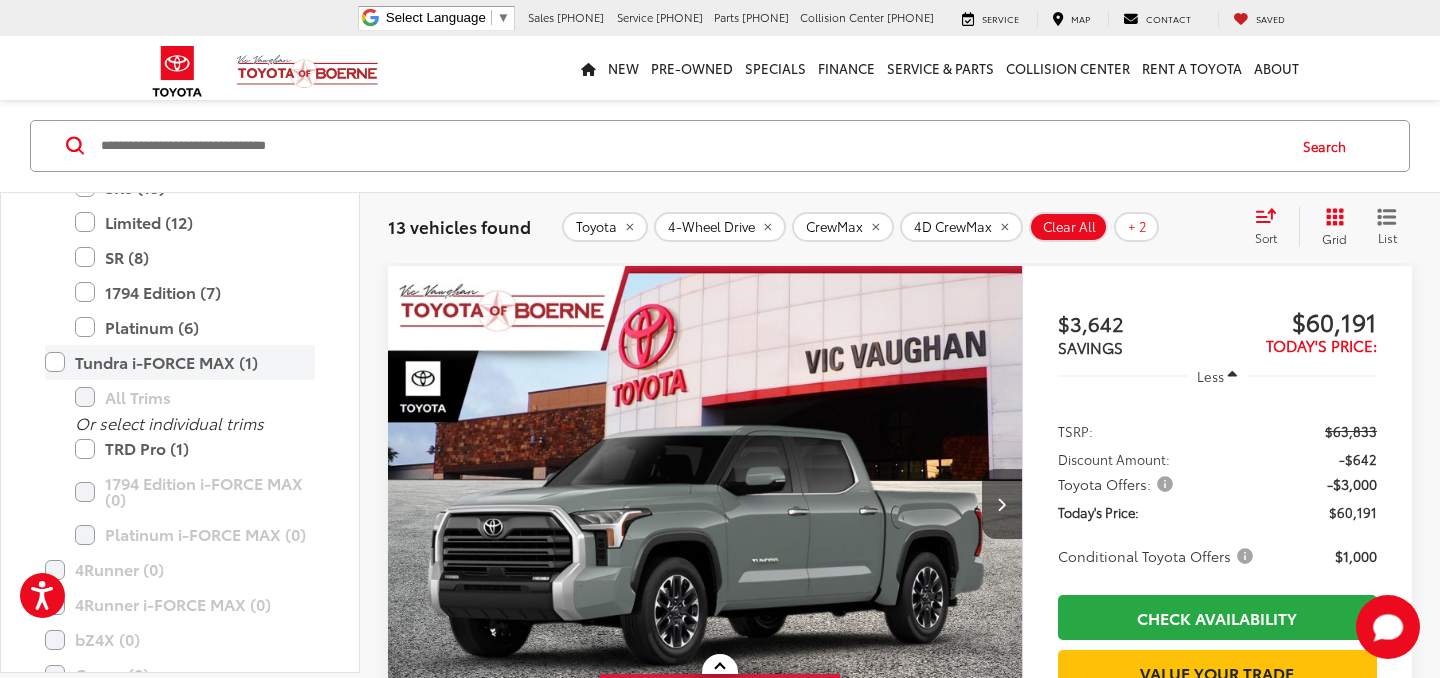 click on "Tundra i-FORCE MAX (1)" at bounding box center (180, 362) 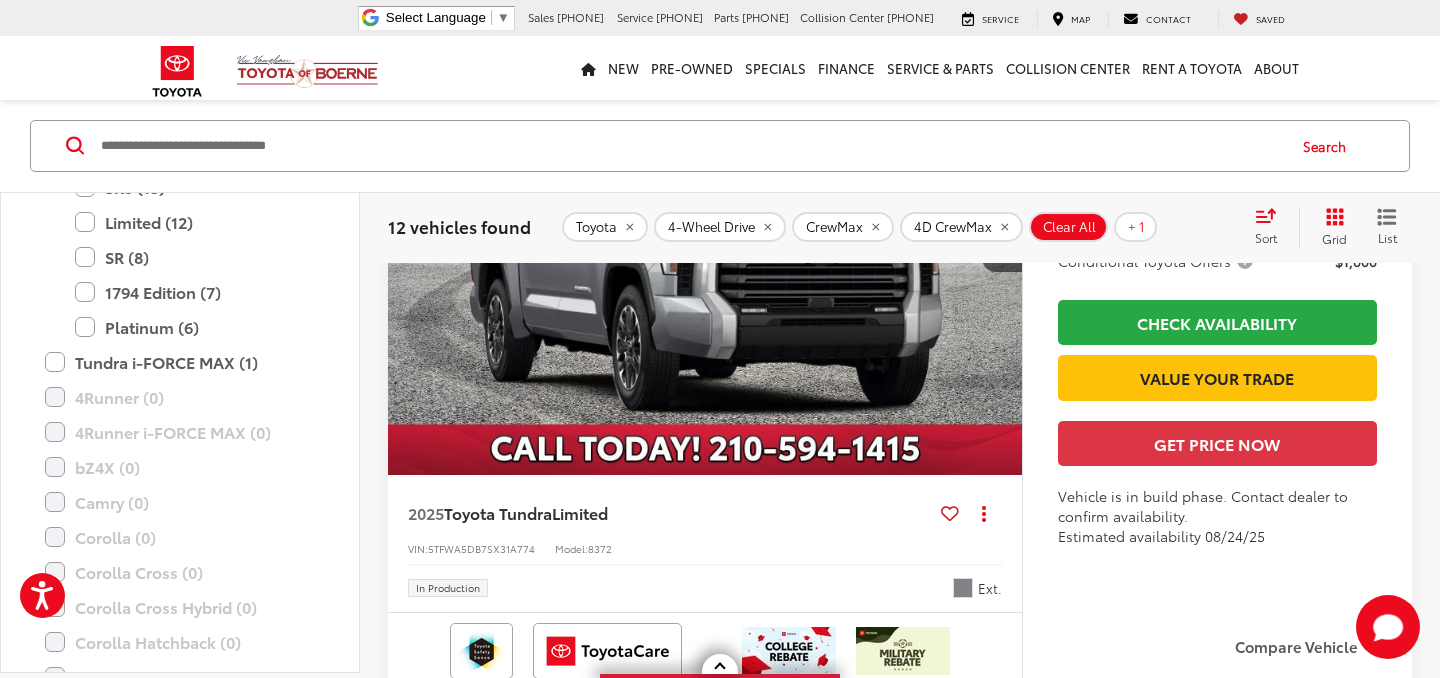 scroll, scrollTop: 5864, scrollLeft: 0, axis: vertical 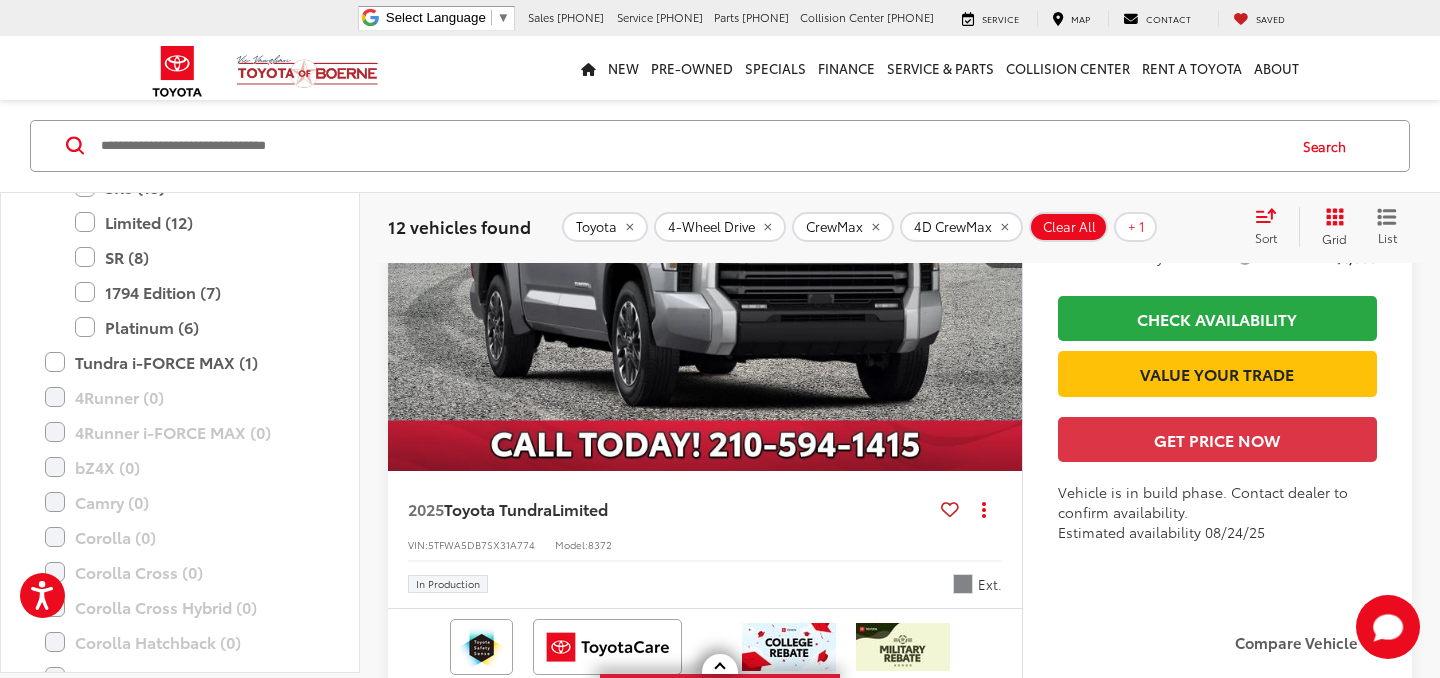 click at bounding box center (691, 146) 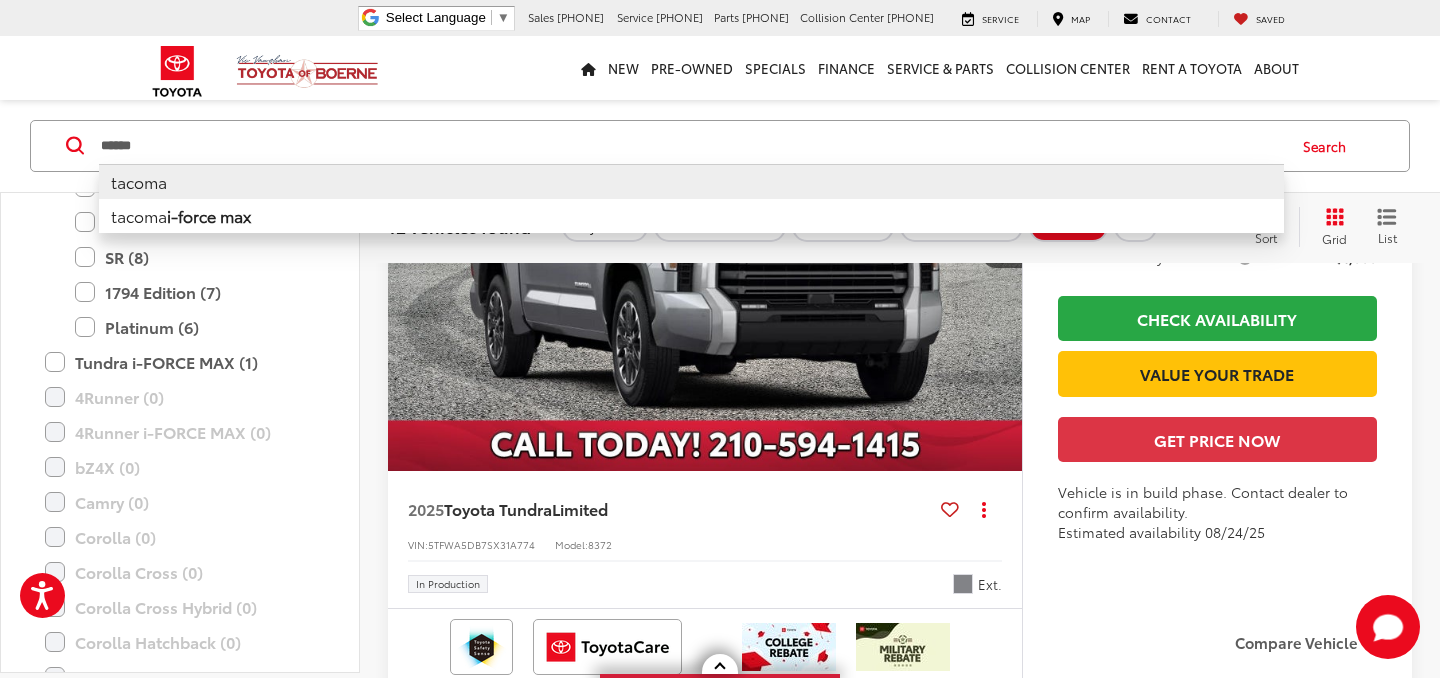 type on "******" 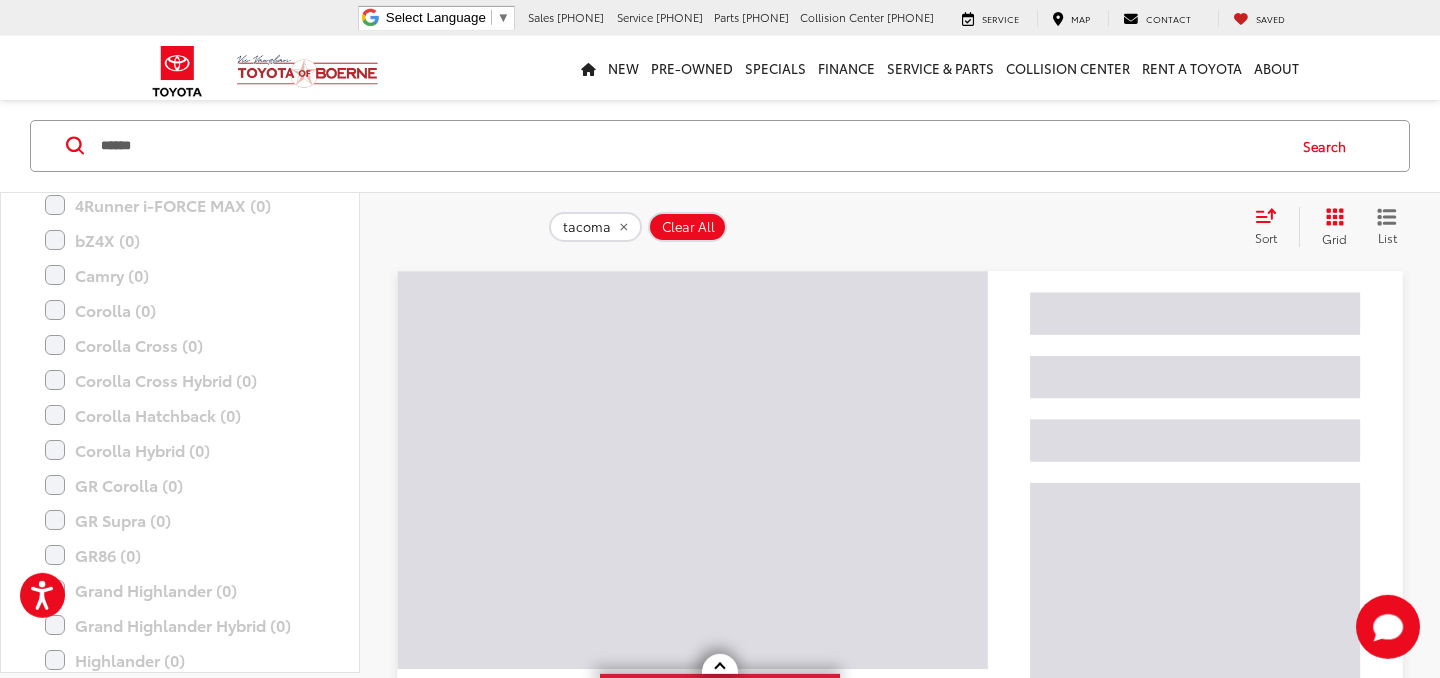 scroll, scrollTop: 174, scrollLeft: 0, axis: vertical 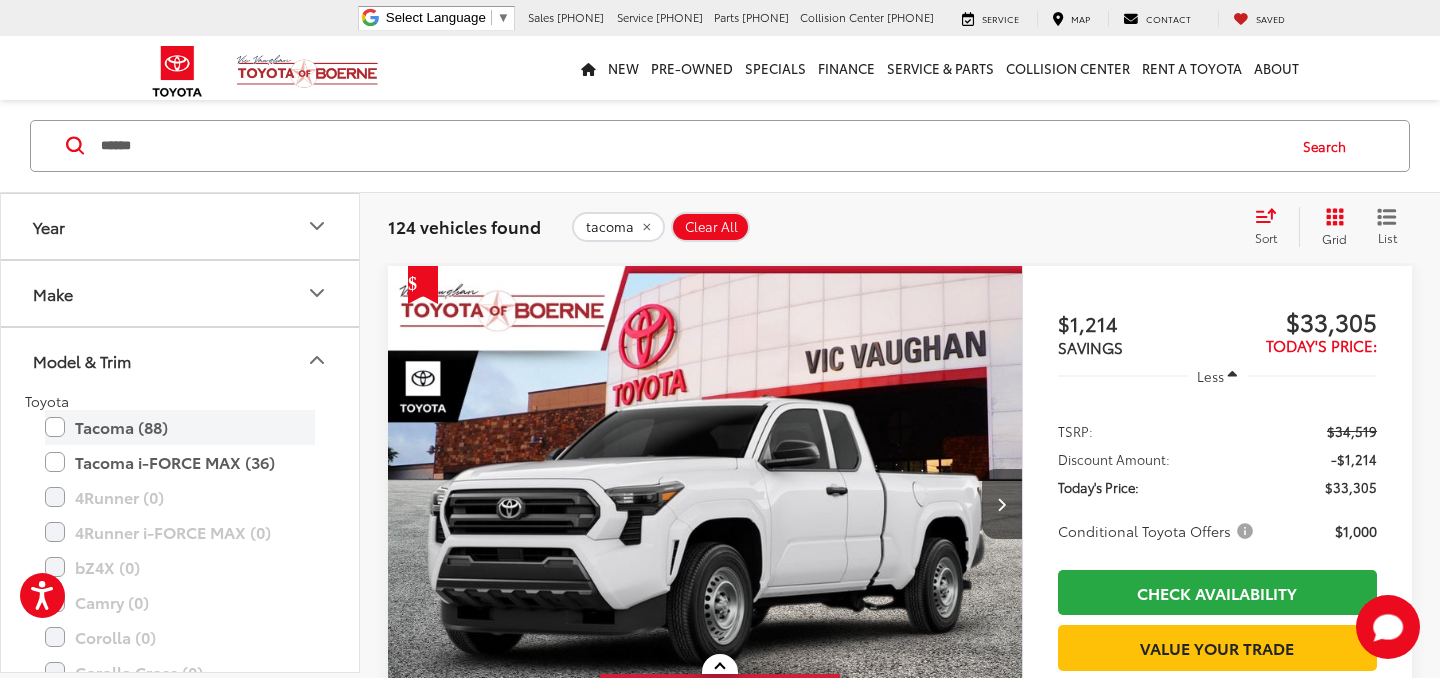 click on "Tacoma (88)" at bounding box center [180, 427] 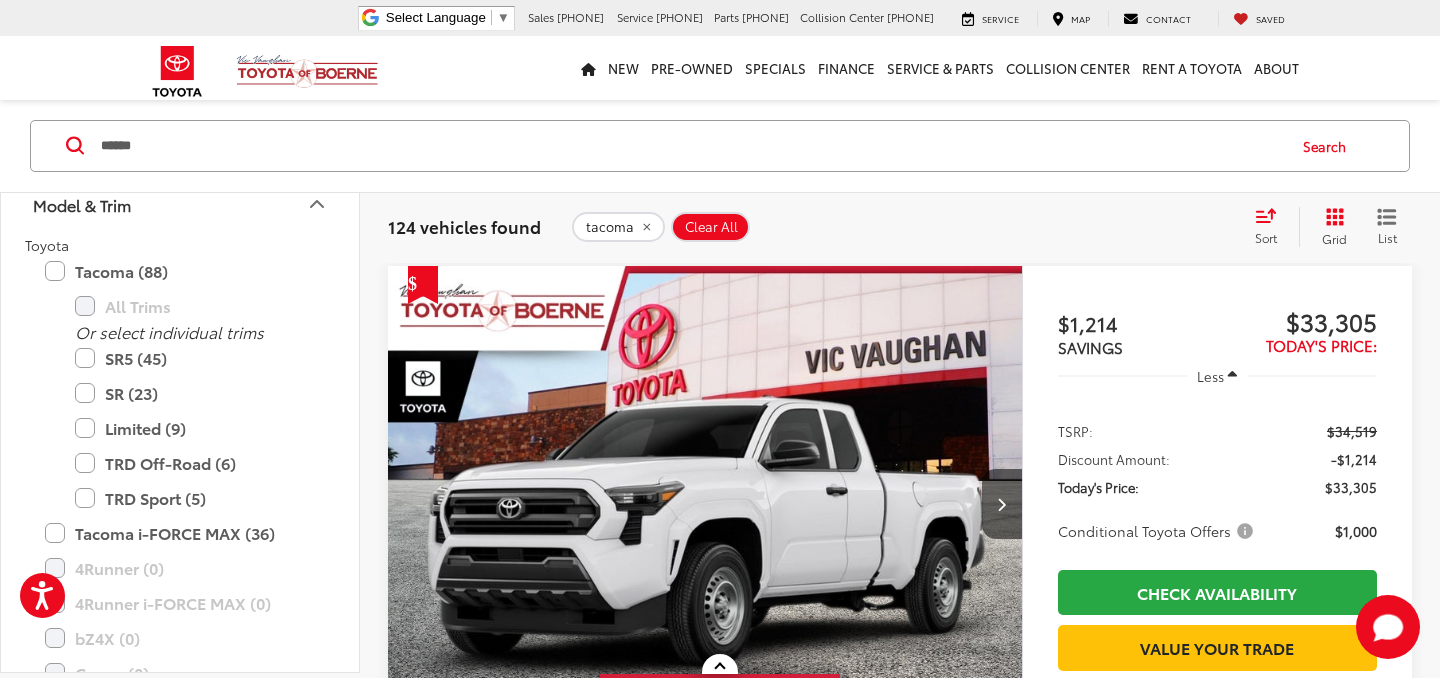 scroll, scrollTop: 157, scrollLeft: 0, axis: vertical 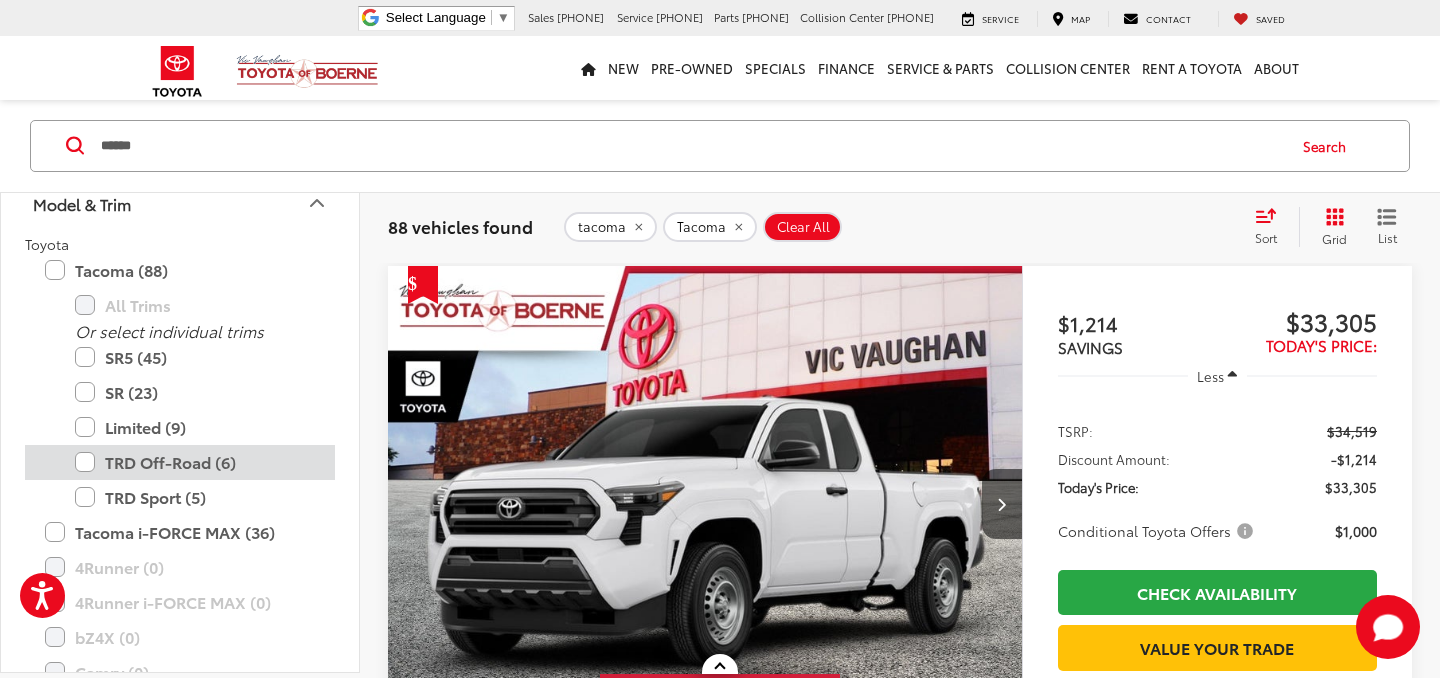 click on "TRD Off-Road (6)" at bounding box center [195, 462] 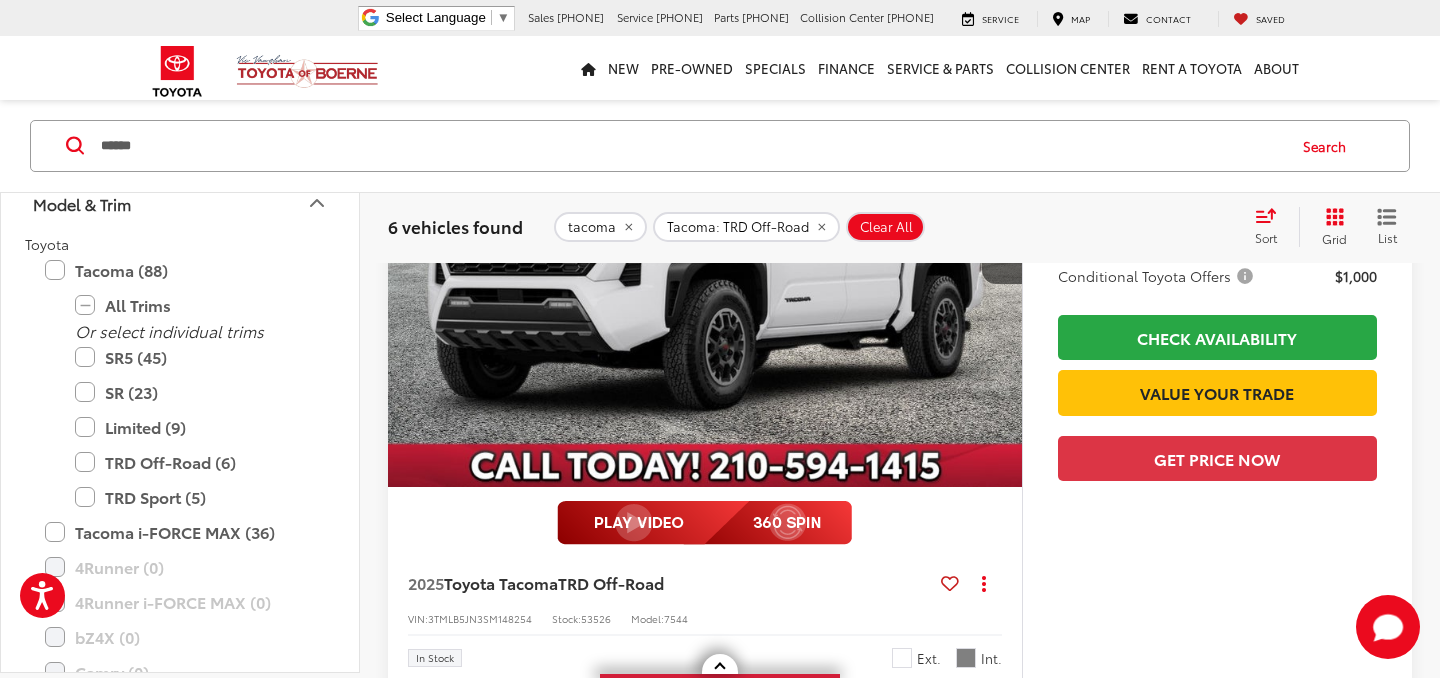 scroll, scrollTop: 431, scrollLeft: 0, axis: vertical 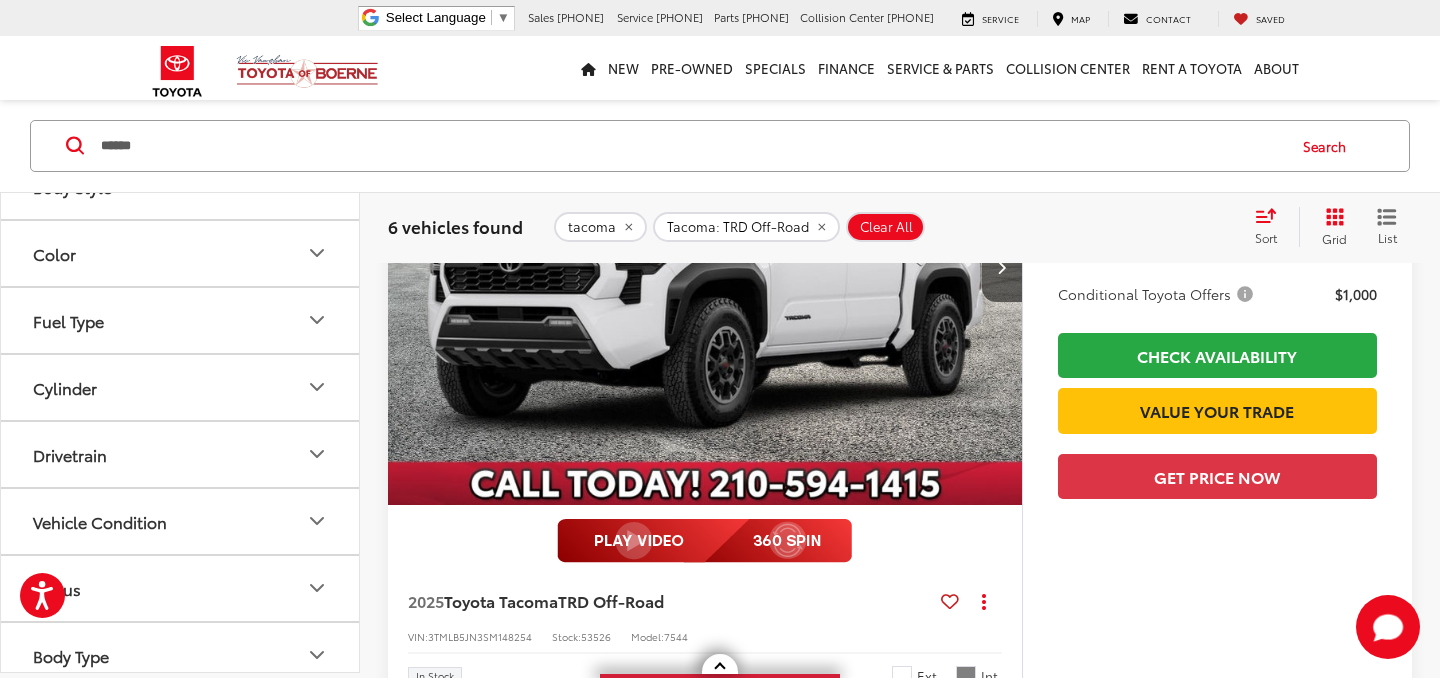 click on "Drivetrain" at bounding box center [181, 454] 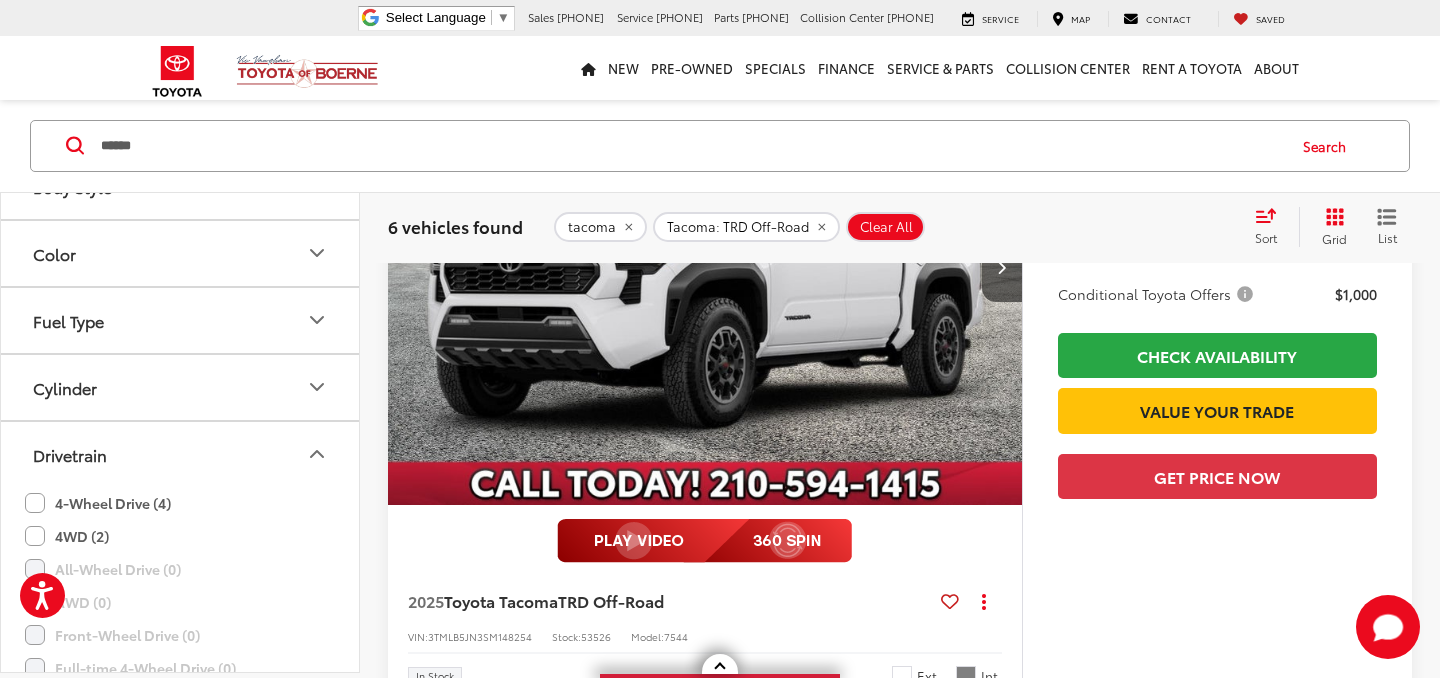 click on "4-Wheel Drive (4)" 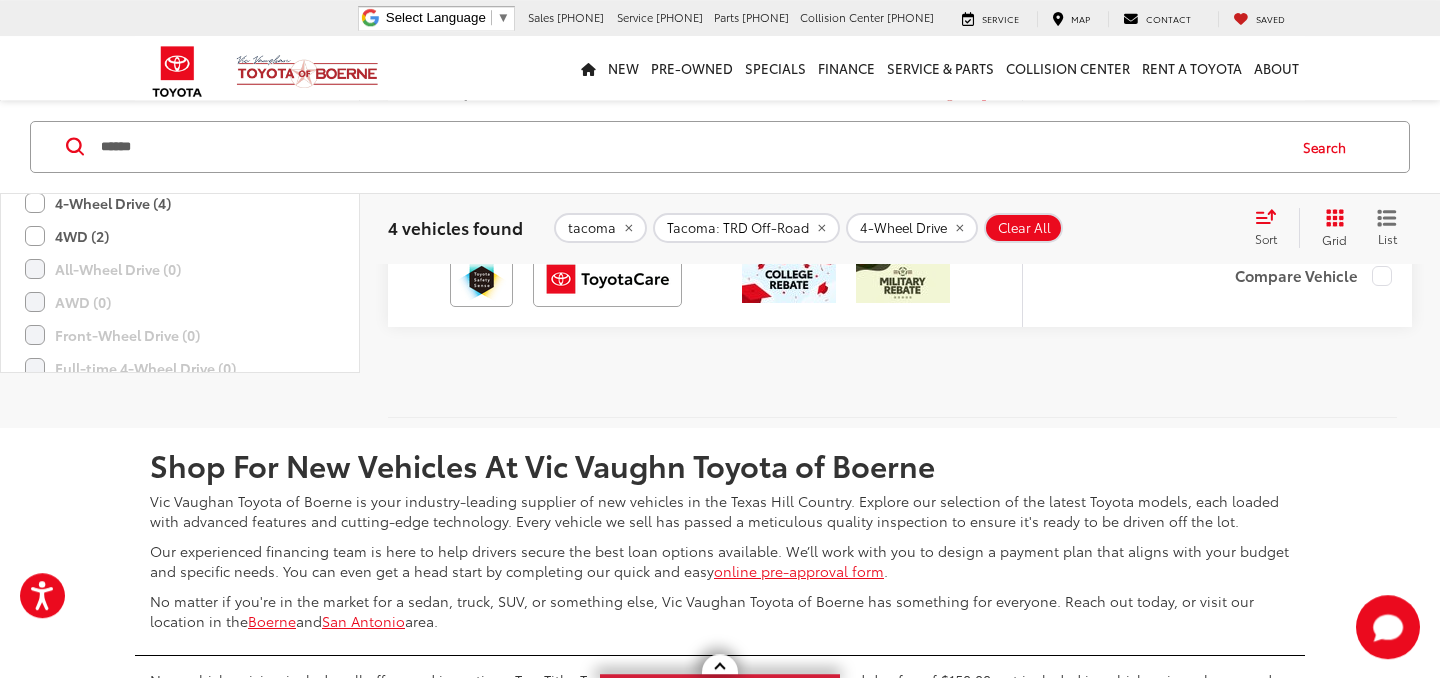 scroll, scrollTop: 3457, scrollLeft: 0, axis: vertical 